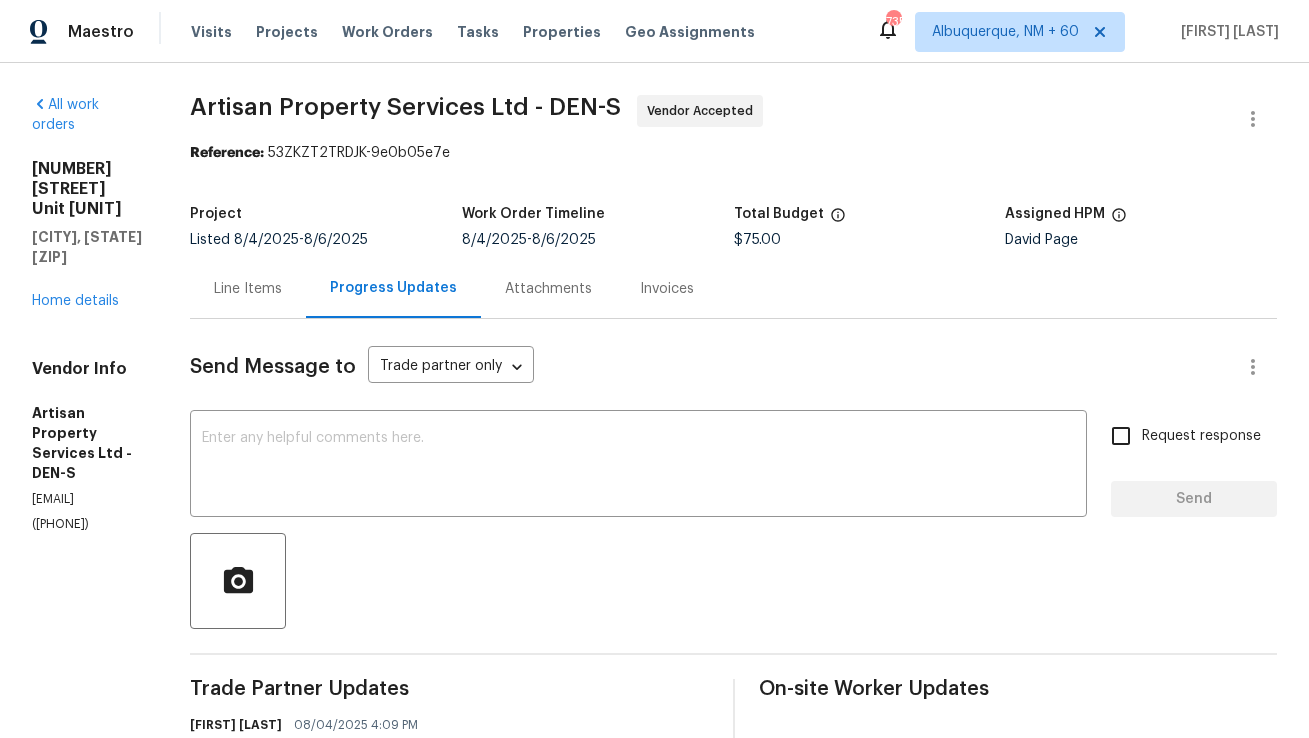 scroll, scrollTop: 0, scrollLeft: 0, axis: both 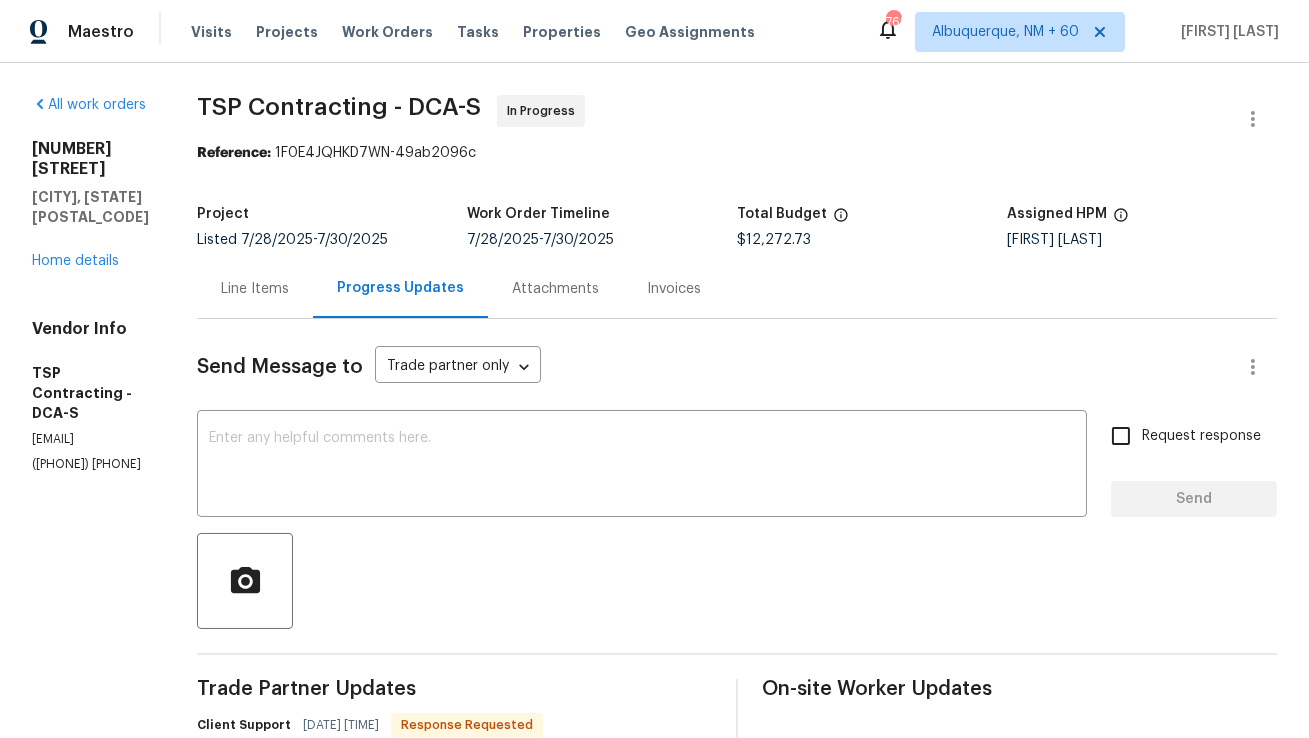 click on "Line Items" at bounding box center (255, 289) 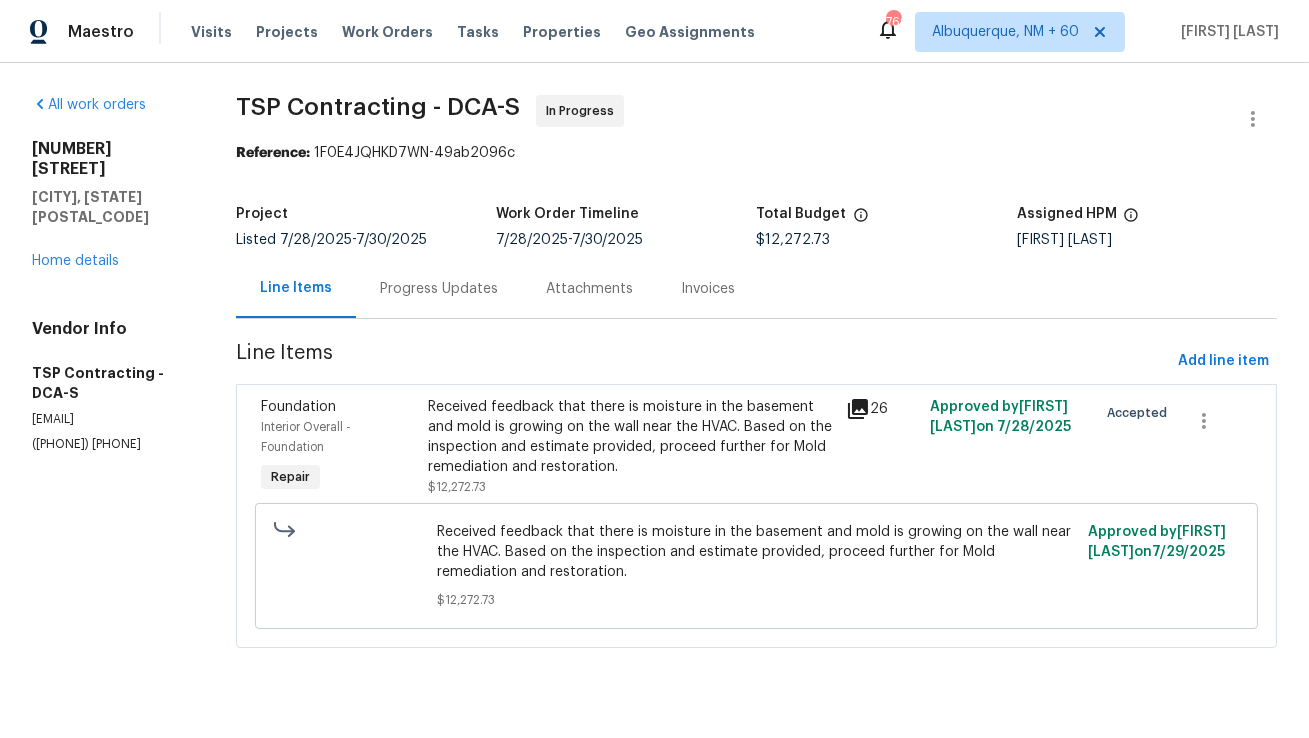 click on "Received feedback that there is moisture in the basement and mold is growing on the wall near the HVAC. Based on the inspection and estimate provided, proceed further for Mold remediation and restoration." at bounding box center [631, 437] 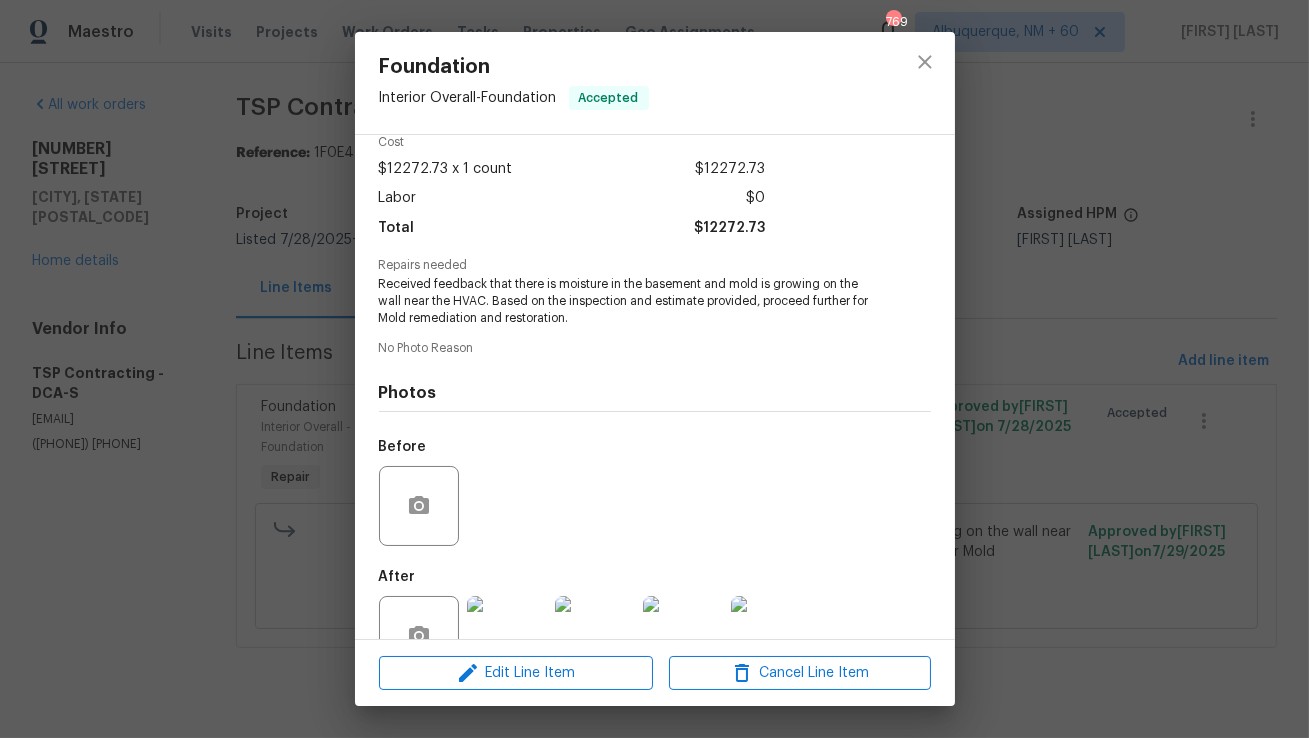 scroll, scrollTop: 151, scrollLeft: 0, axis: vertical 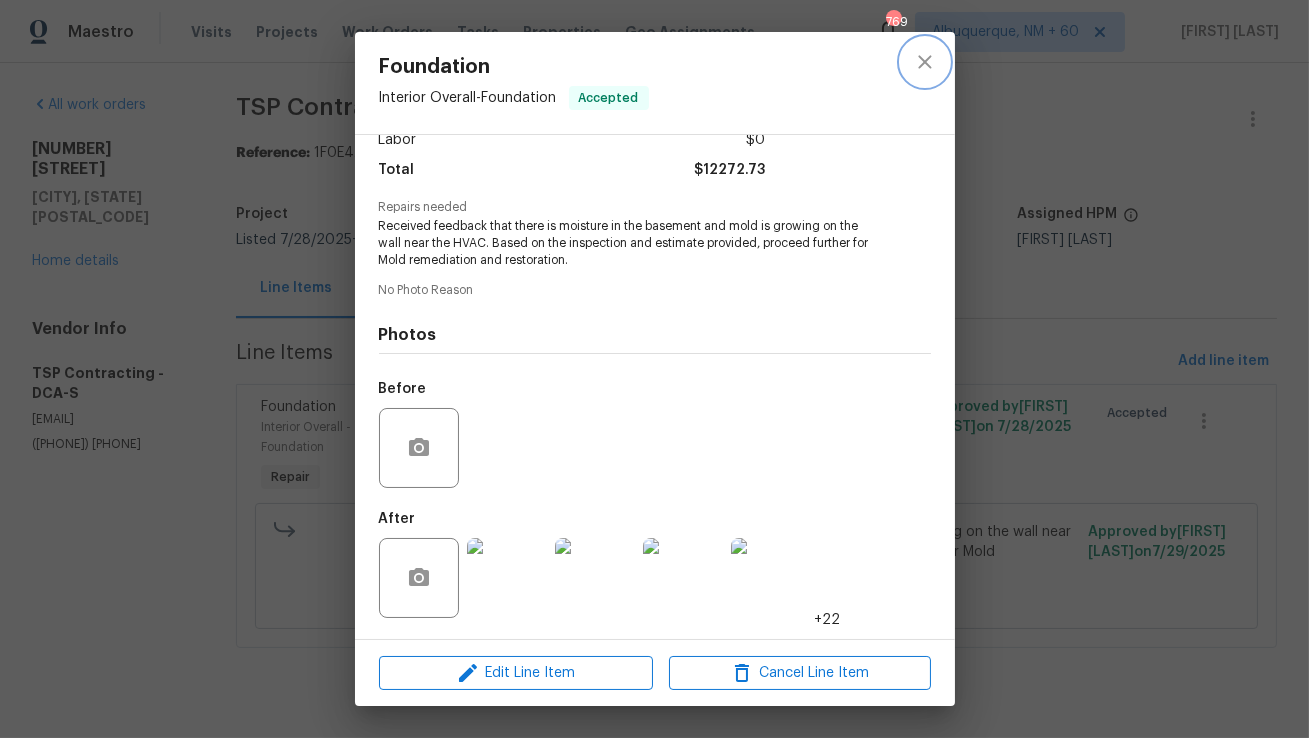 click 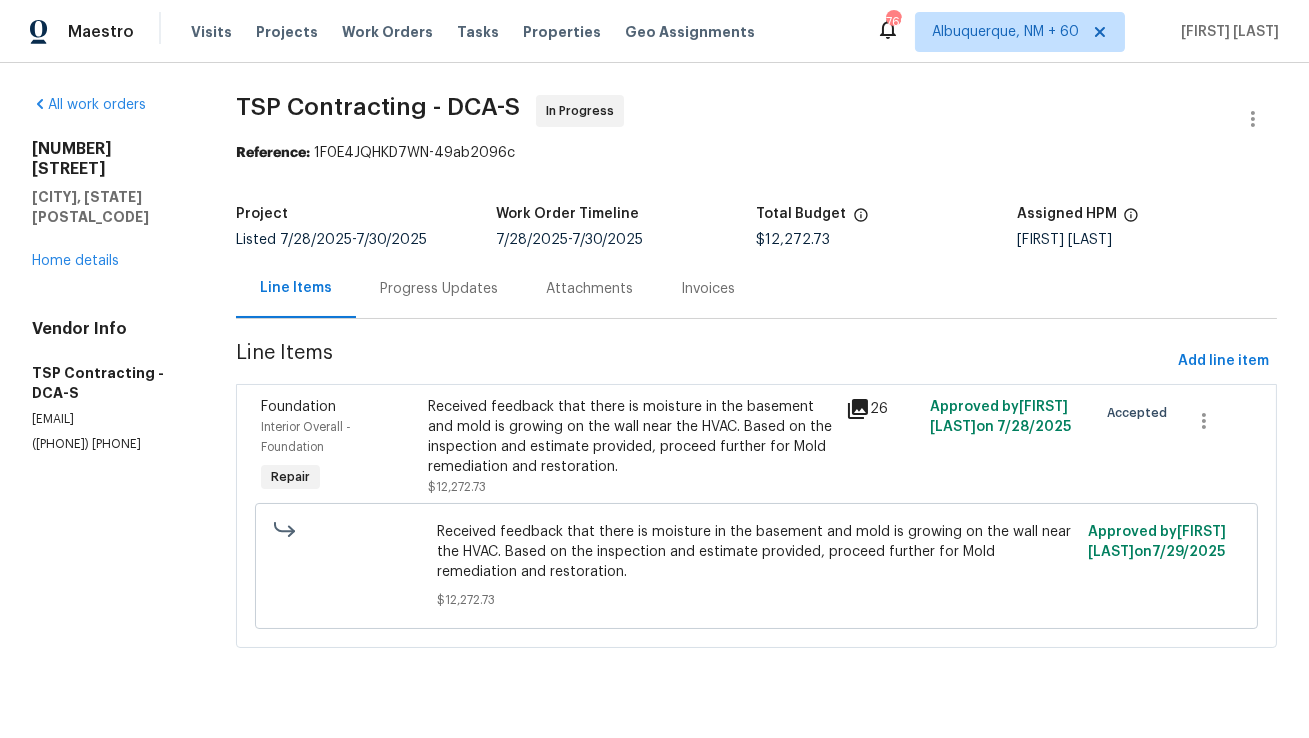click on "Progress Updates" at bounding box center (439, 289) 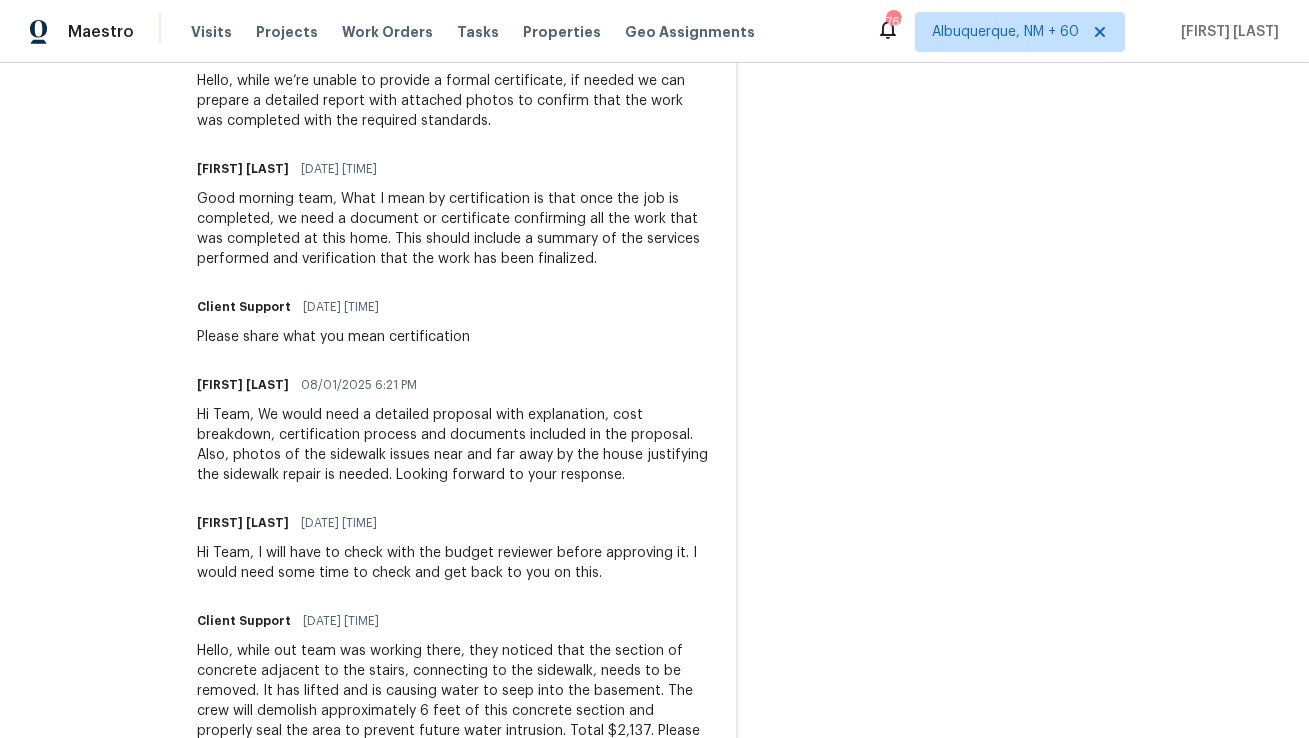 scroll, scrollTop: 646, scrollLeft: 0, axis: vertical 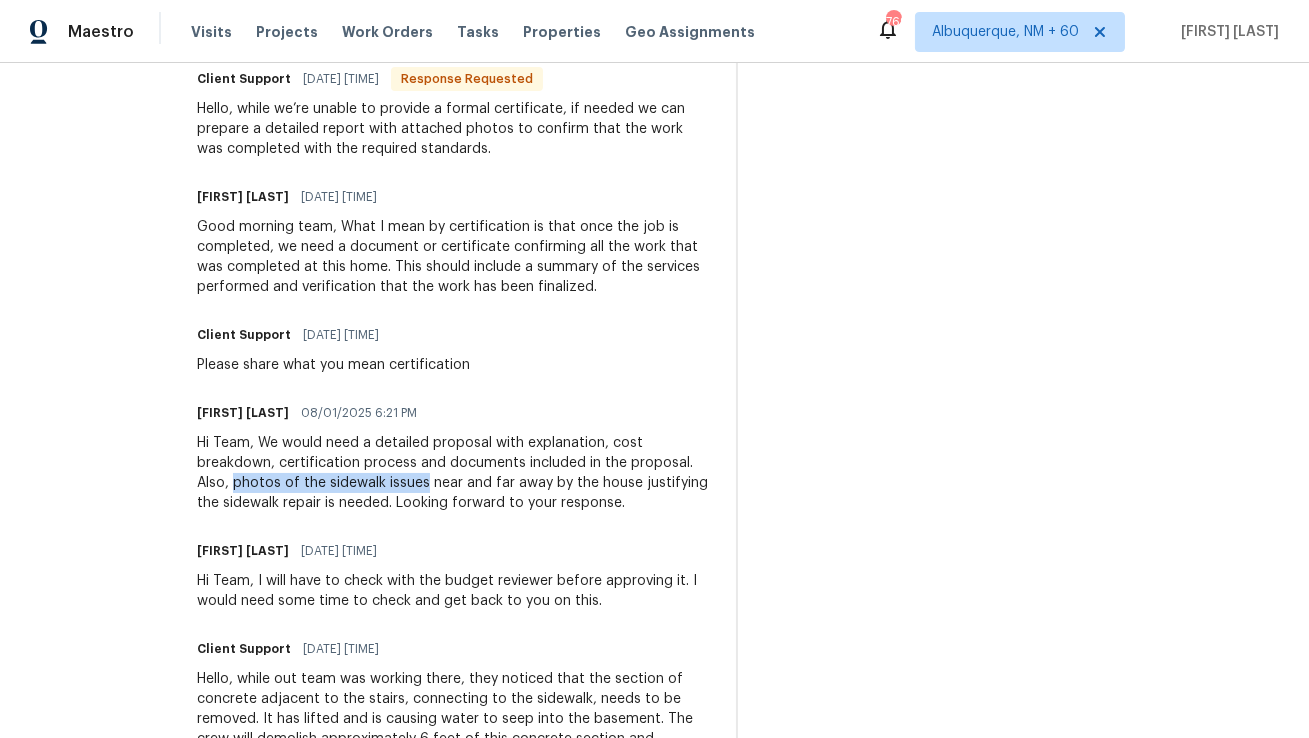 drag, startPoint x: 246, startPoint y: 484, endPoint x: 434, endPoint y: 481, distance: 188.02394 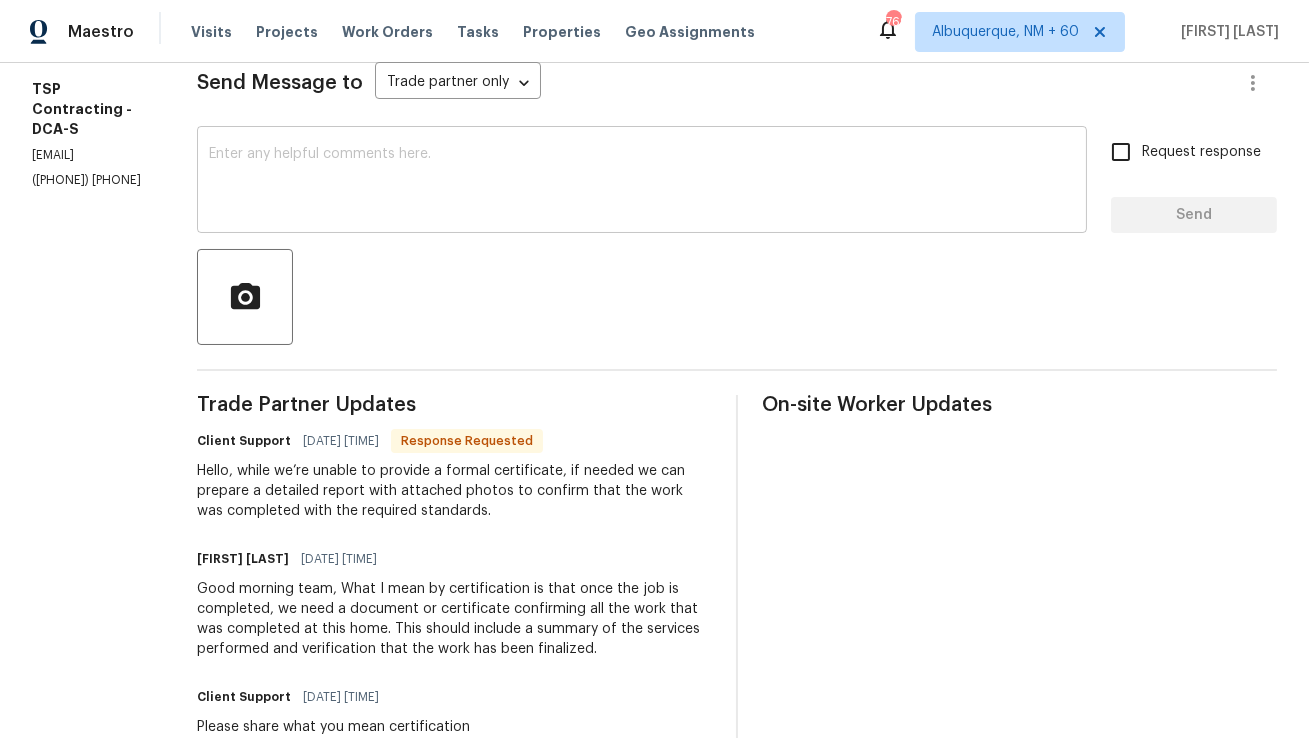 scroll, scrollTop: 261, scrollLeft: 0, axis: vertical 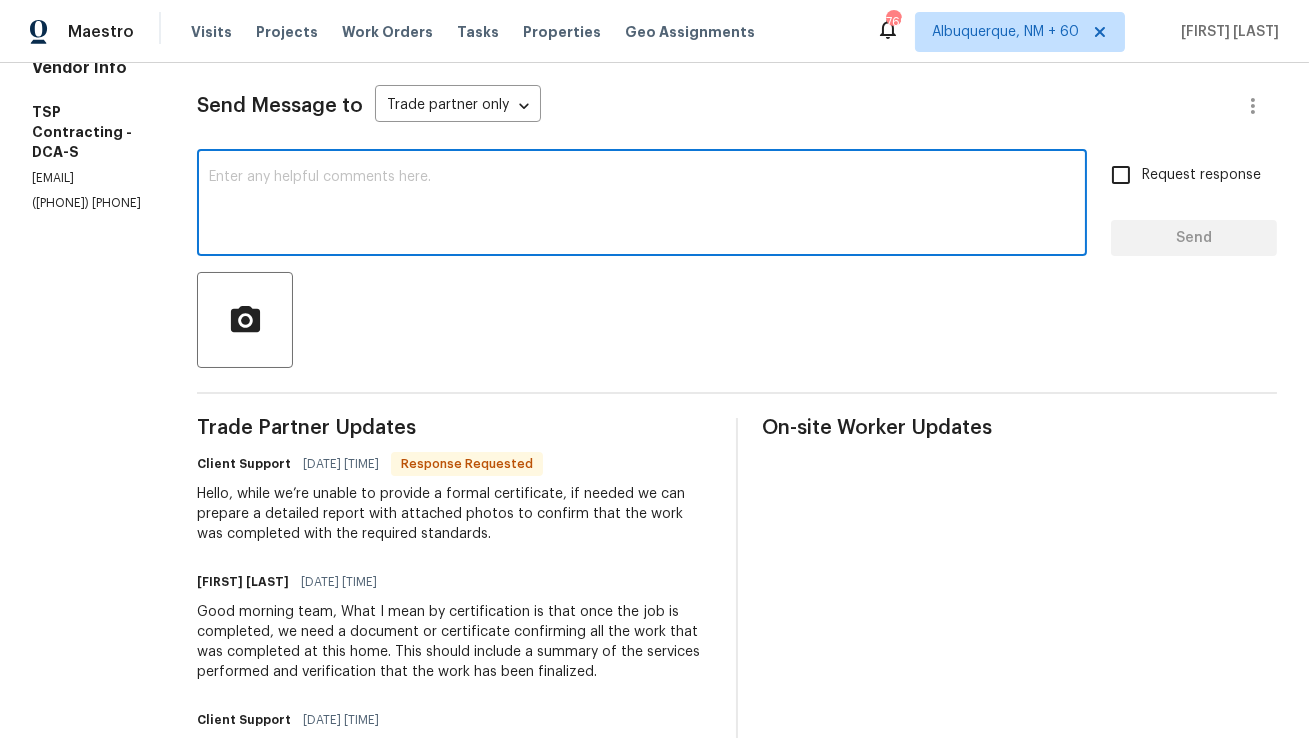 click at bounding box center (642, 205) 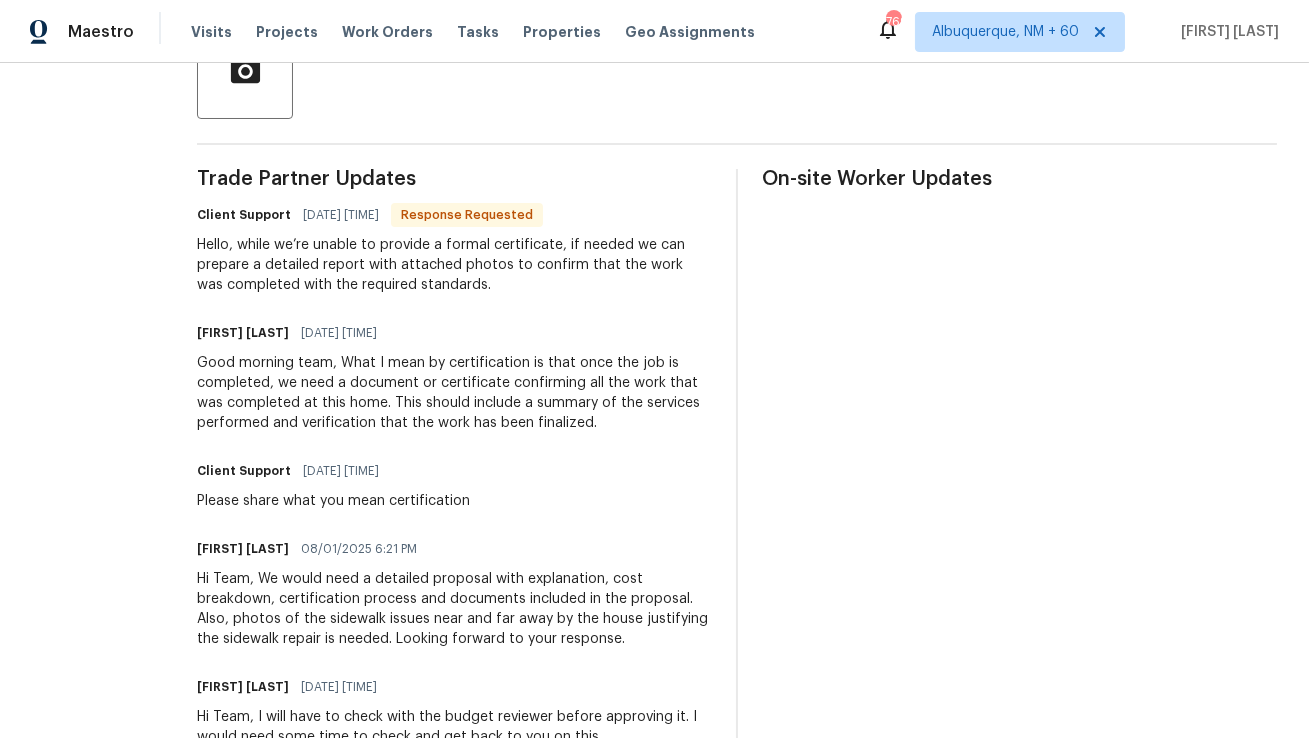 scroll, scrollTop: 530, scrollLeft: 0, axis: vertical 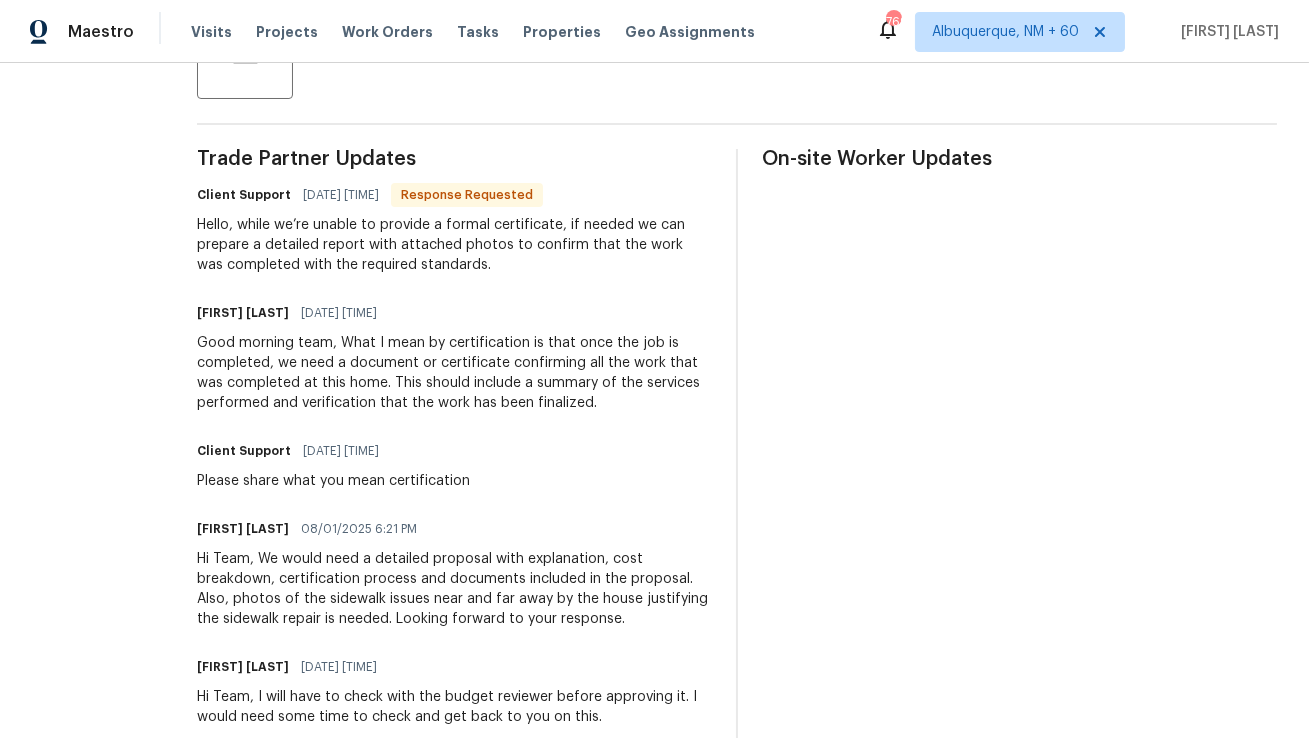 click on "Hi Team, We would need a detailed proposal with explanation, cost breakdown, certification process and documents included in  the proposal. Also, photos of the sidewalk issues near and far away by the house justifying the sidewalk repair is needed. Looking forward to your response." at bounding box center (454, 589) 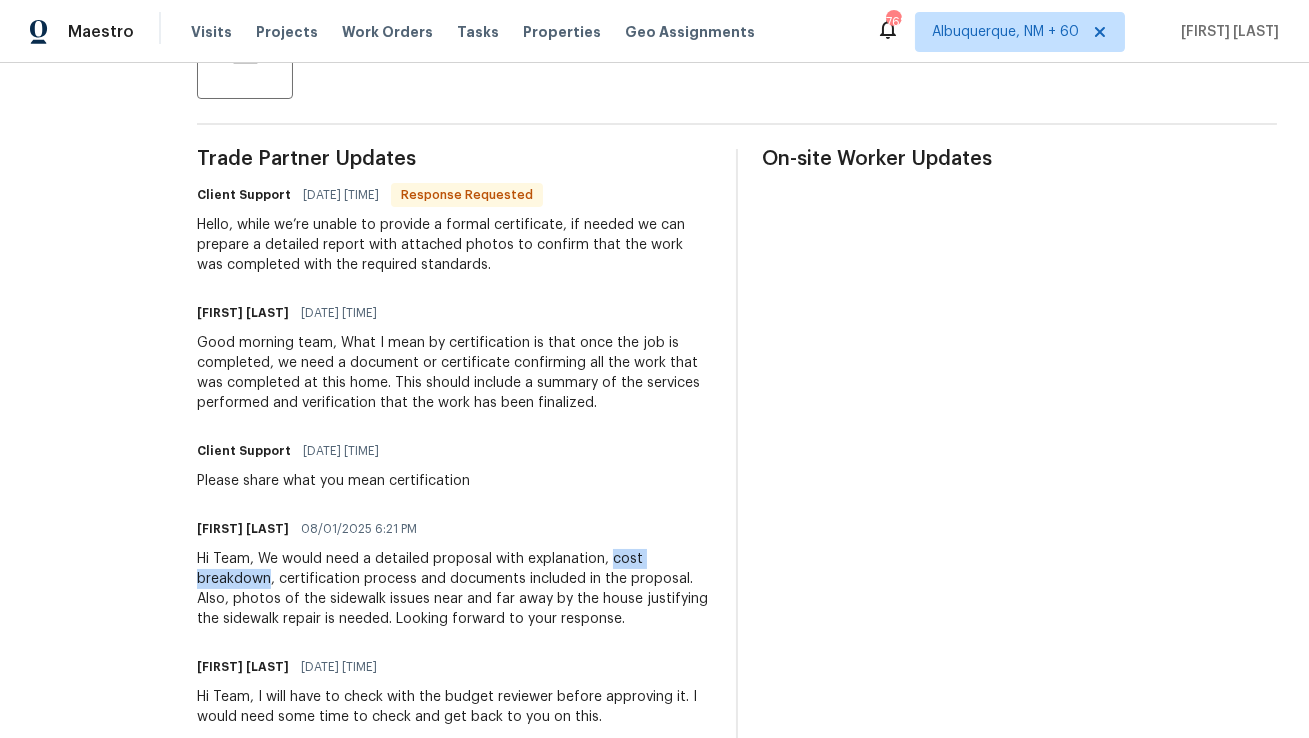 copy on "cost breakdown" 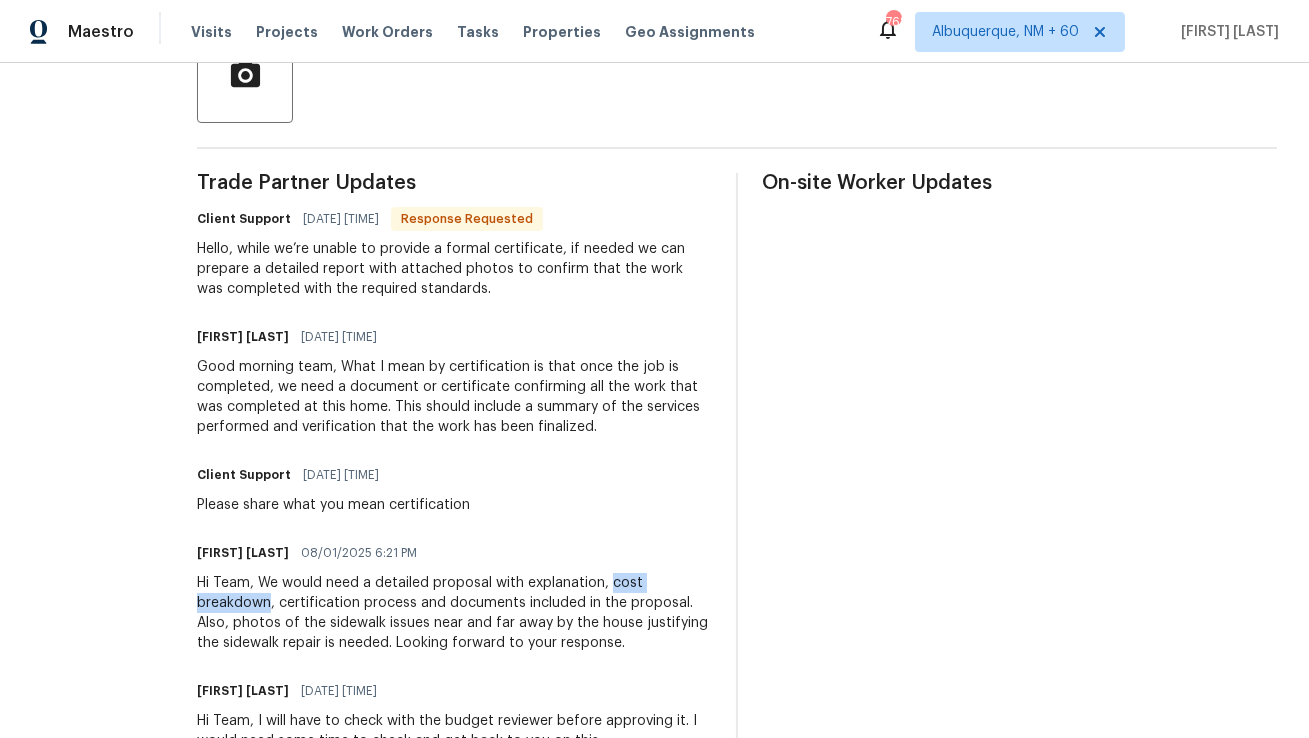 copy on "cost breakdown" 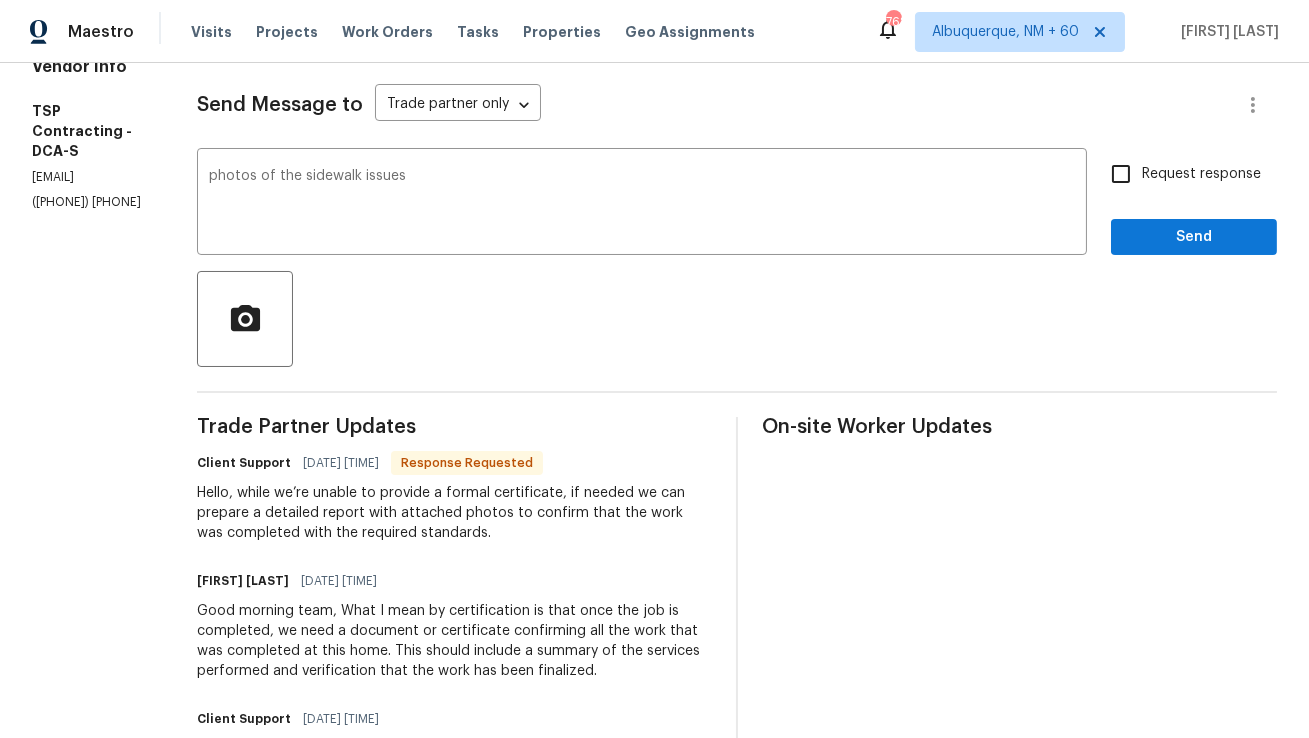 scroll, scrollTop: 248, scrollLeft: 0, axis: vertical 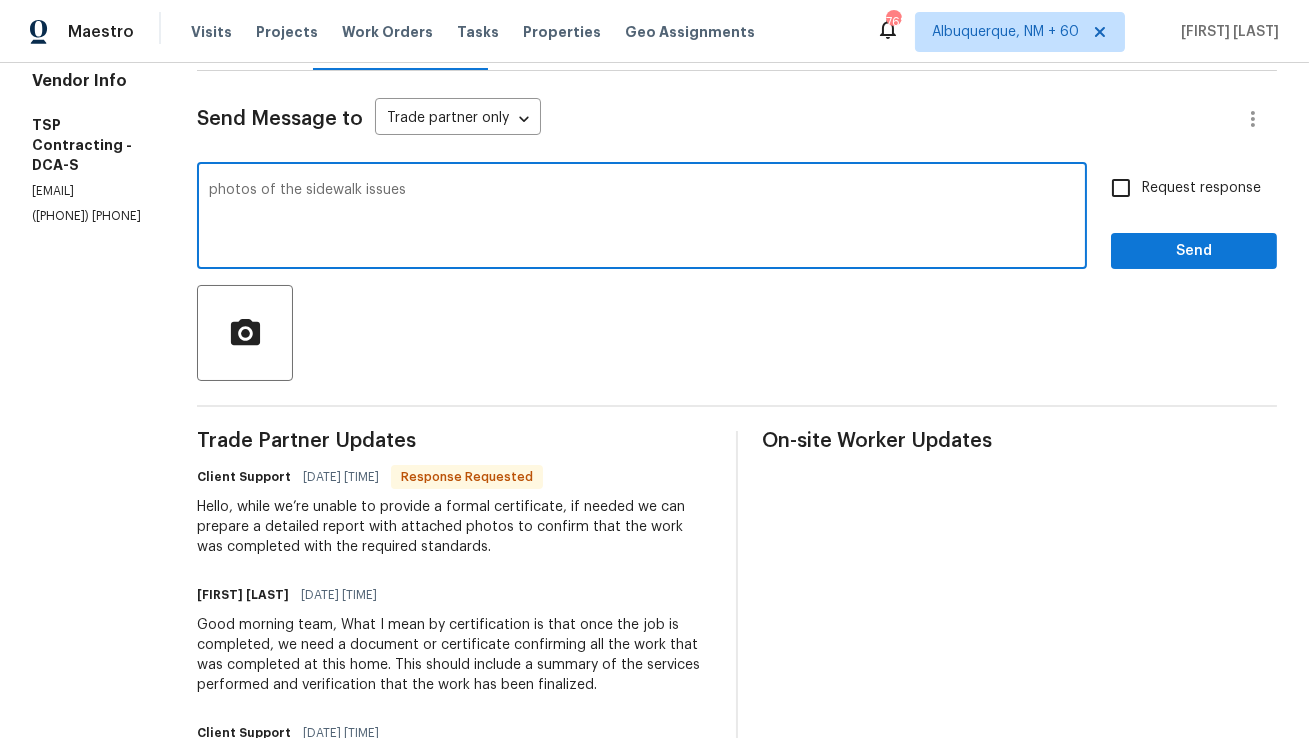 click on "photos of the sidewalk issues" at bounding box center (642, 218) 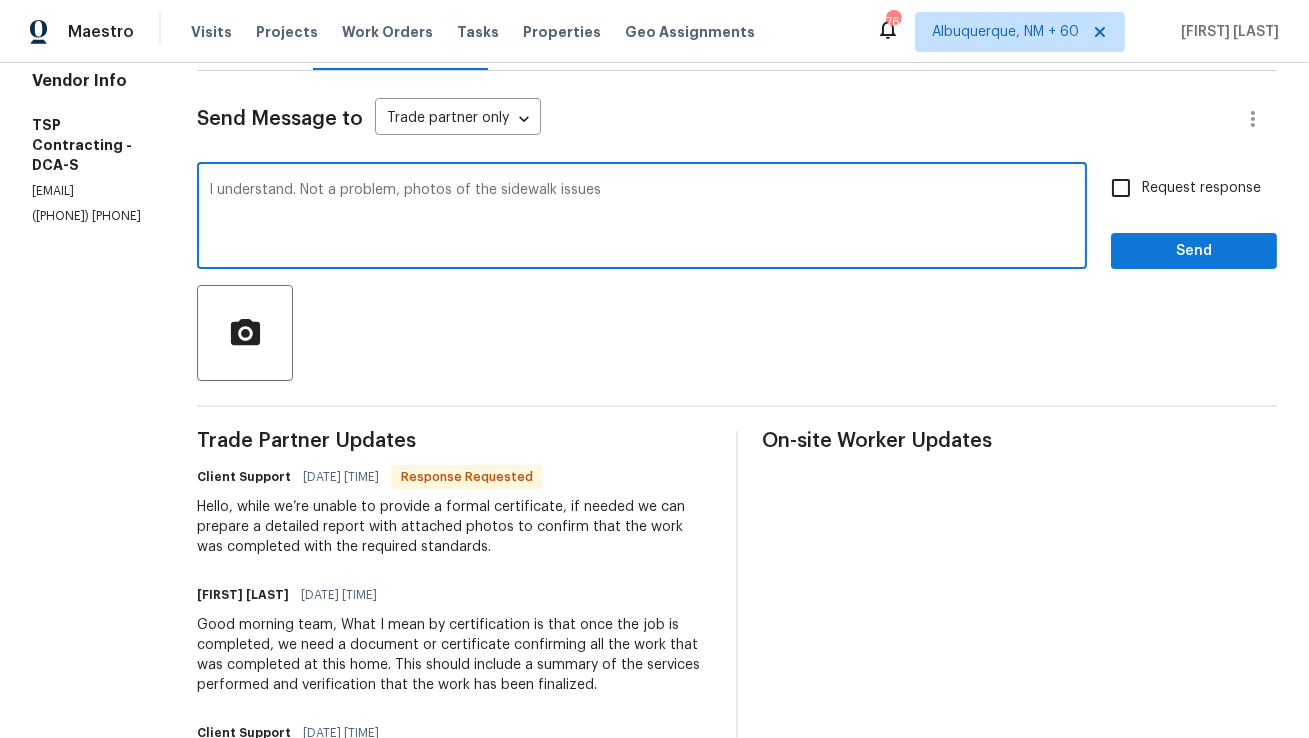 paste on "cost breakdown" 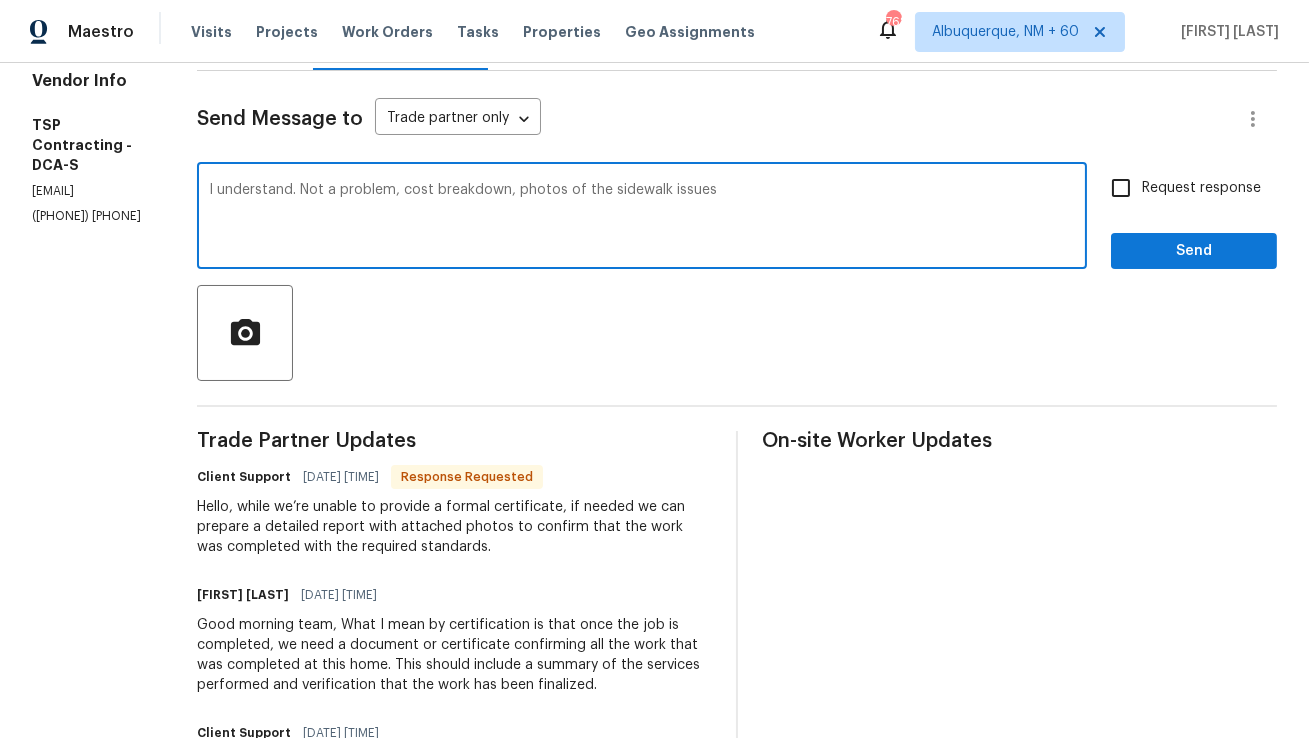 click on "I understand. Not a problem, cost breakdown, photos of the sidewalk issues" at bounding box center (642, 218) 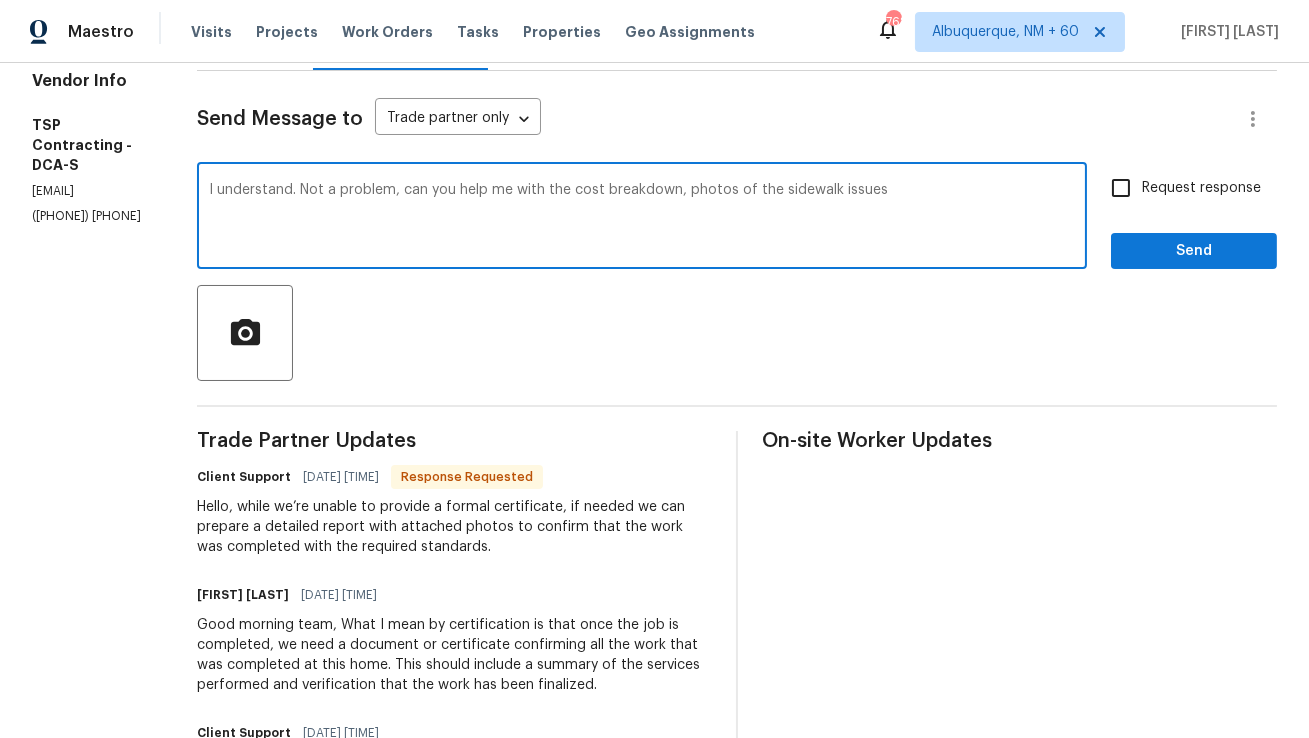 click on "I understand. Not a problem, can you help me with the cost breakdown, photos of the sidewalk issues" at bounding box center (642, 218) 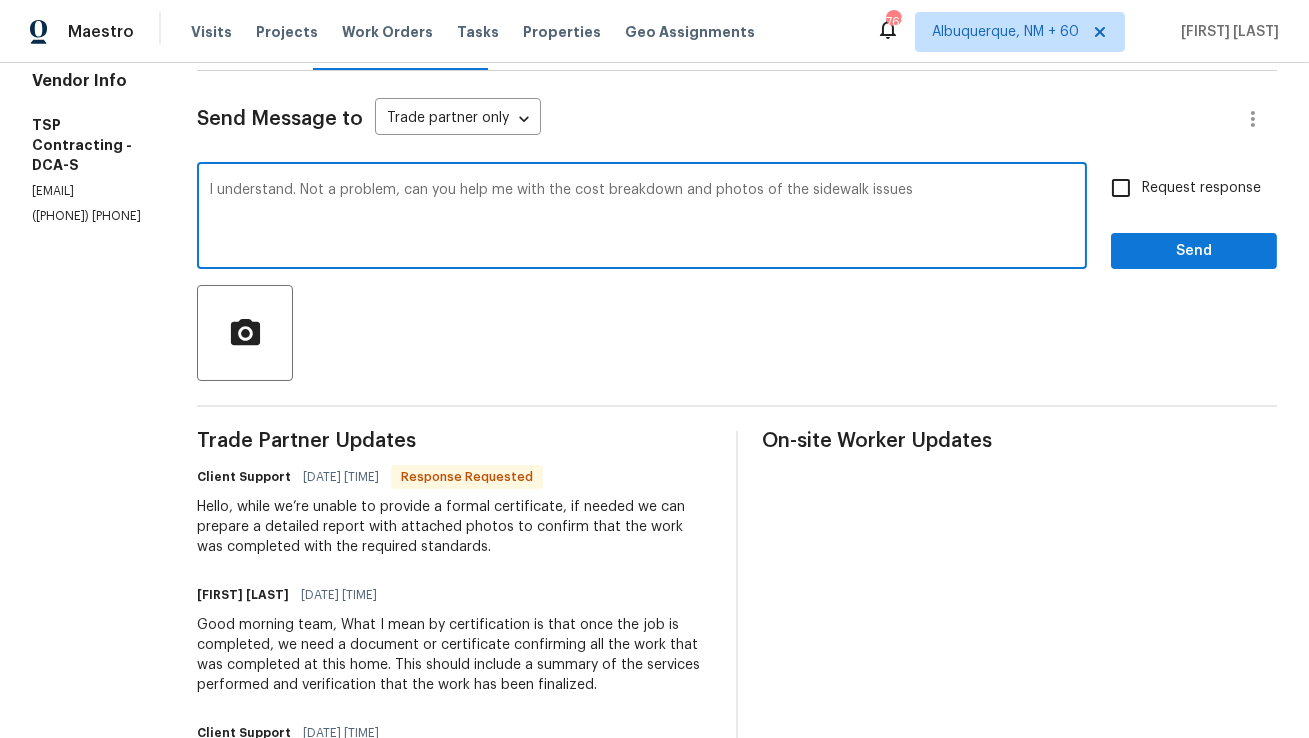 click on "I understand. Not a problem, can you help me with the cost breakdown and photos of the sidewalk issues" at bounding box center (642, 218) 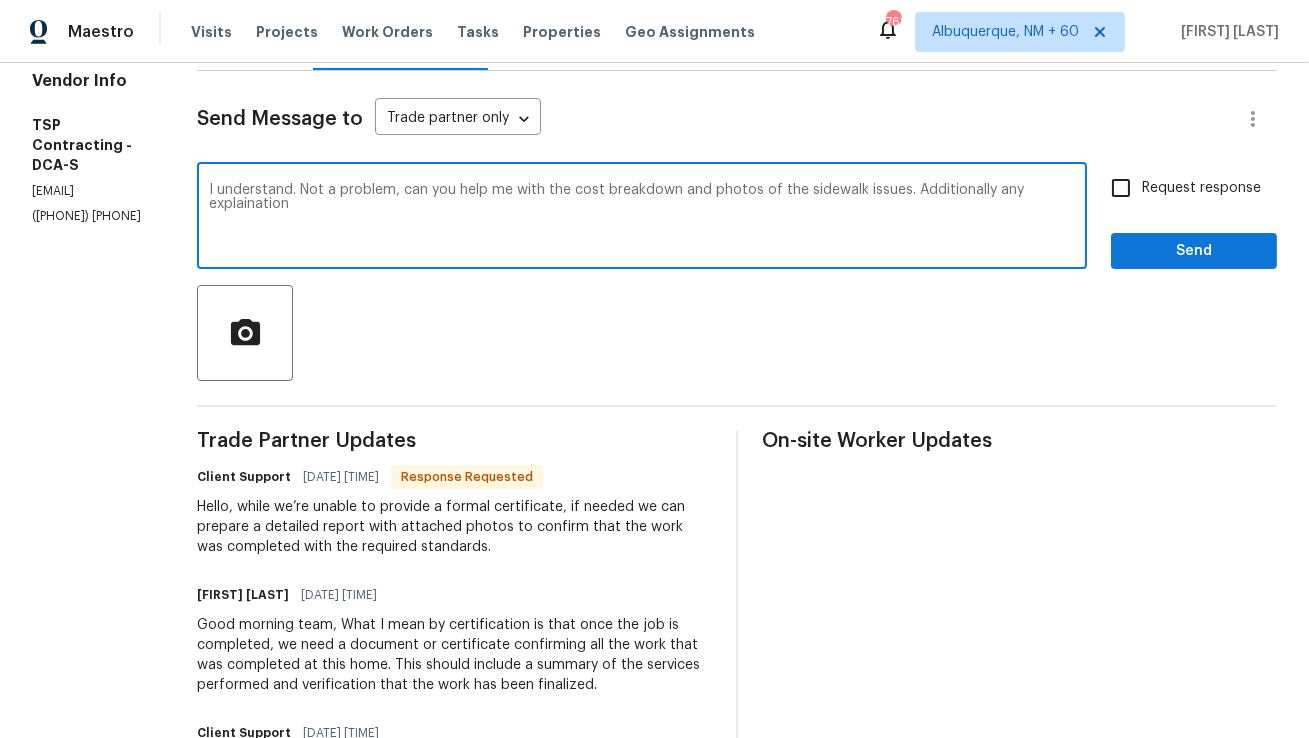 click on "I understand. Not a problem, can you help me with the cost breakdown and photos of the sidewalk issues. Additionally any explaination" at bounding box center [642, 218] 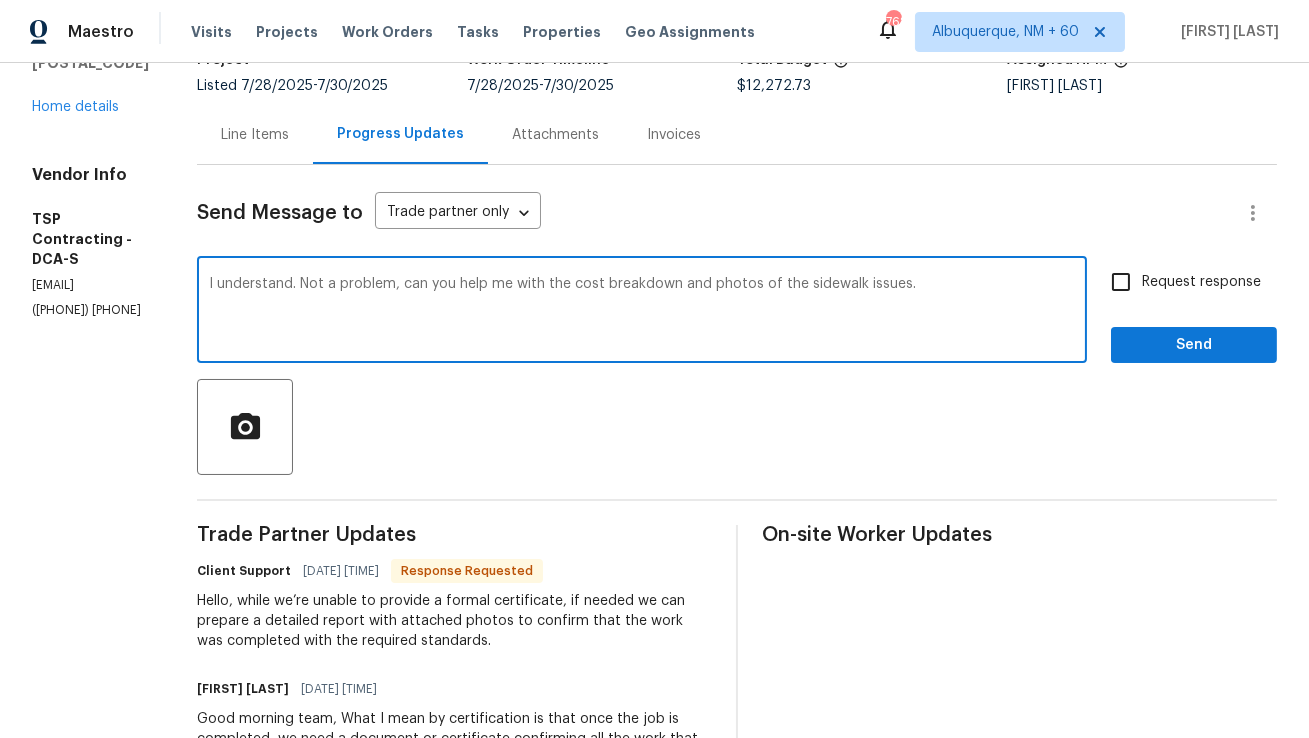 scroll, scrollTop: 105, scrollLeft: 0, axis: vertical 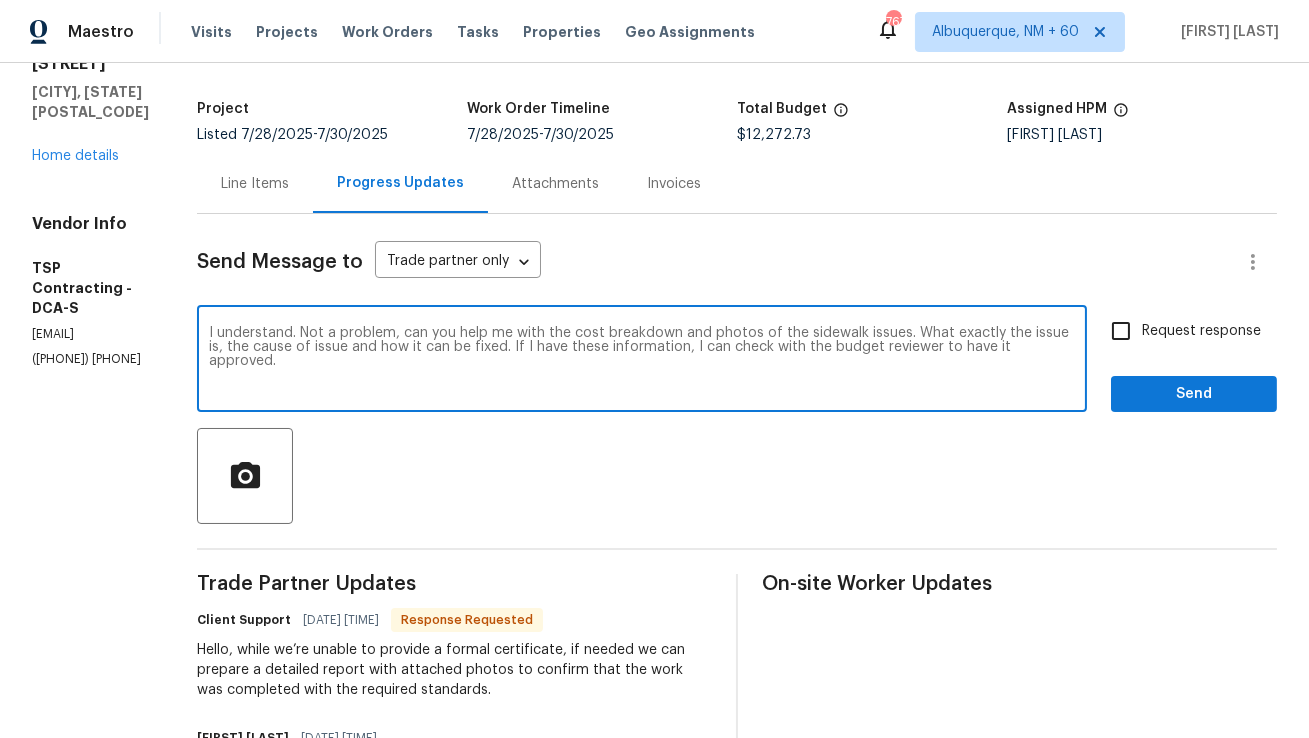 paste on "—no problem at all. Could you please help me with a cost breakdown and photos of the sidewalk issues?
It would be helpful to know:
The exact nature of the issue
The cause of the issue
How it can be fixed
Once I have this information, I’ll be able to check with the budget reviewer to get it approved." 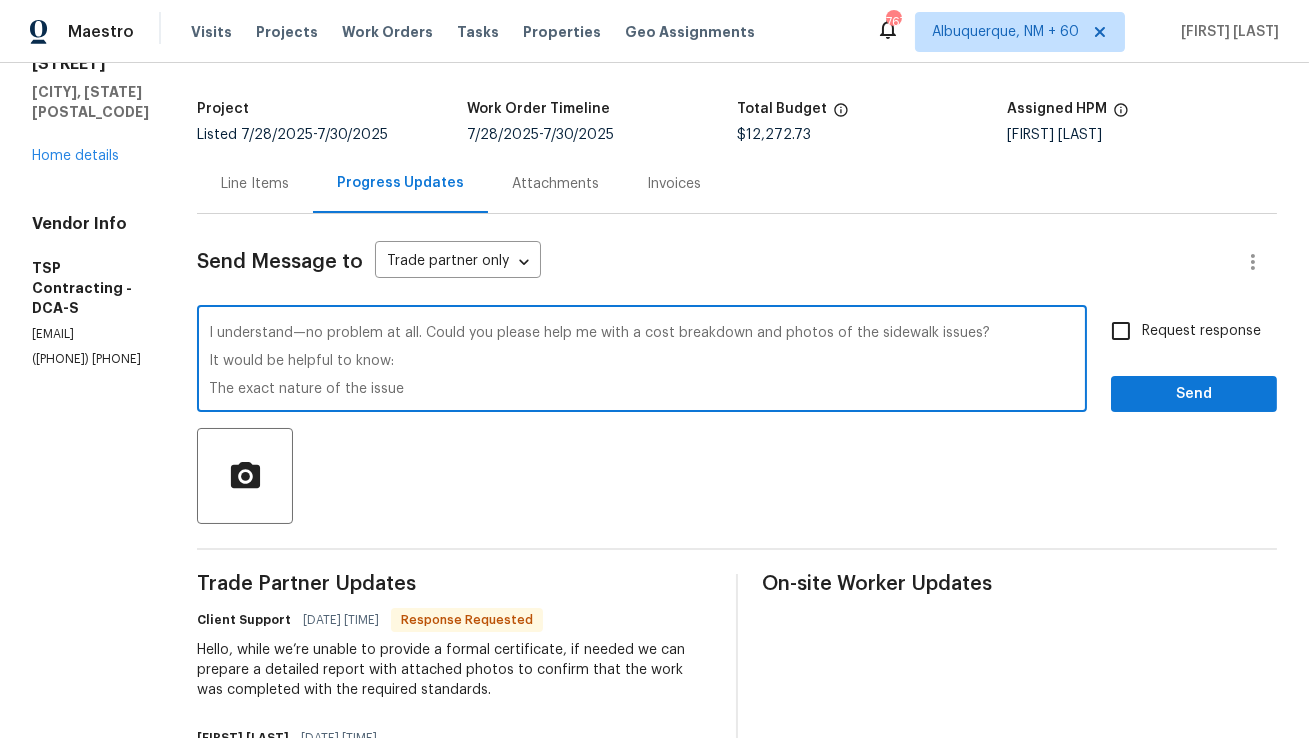 scroll, scrollTop: 111, scrollLeft: 0, axis: vertical 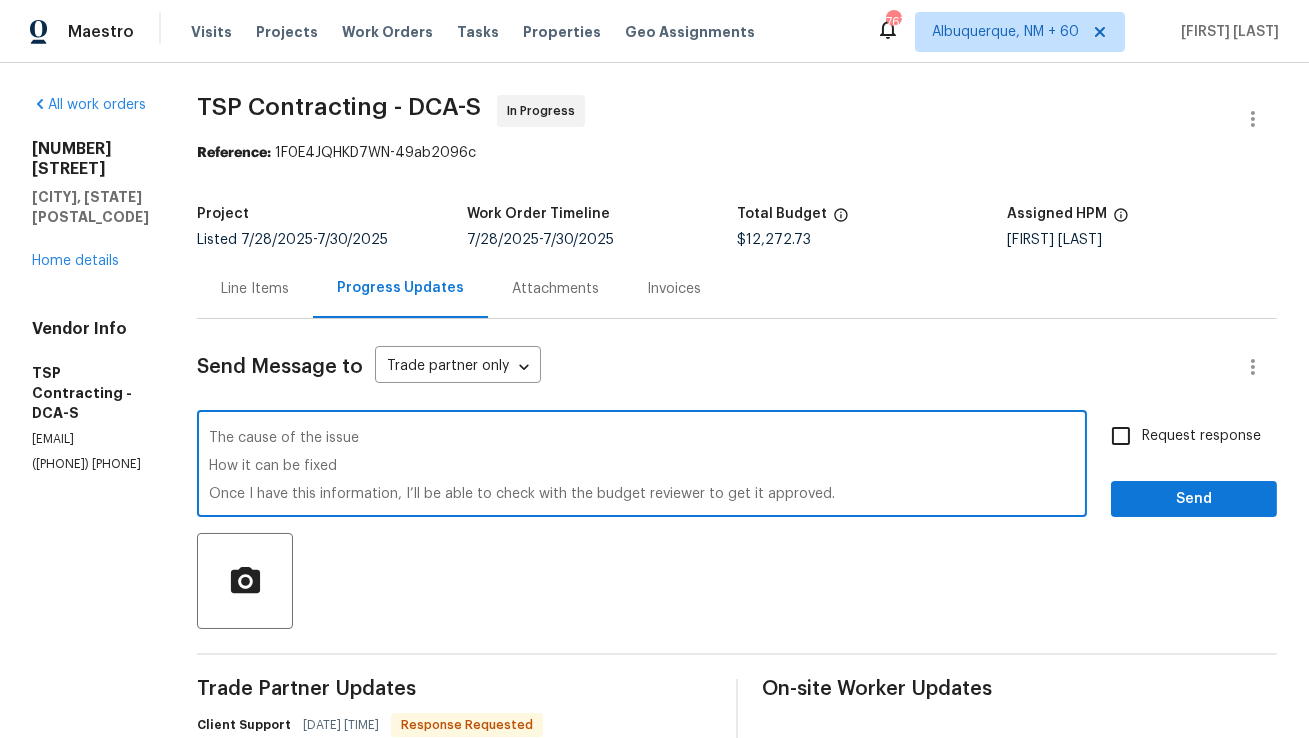 click on "I understand—no problem at all. Could you please help me with a cost breakdown and photos of the sidewalk issues?
It would be helpful to know:
The exact nature of the issue
The cause of the issue
How it can be fixed
Once I have this information, I’ll be able to check with the budget reviewer to get it approved." at bounding box center (642, 466) 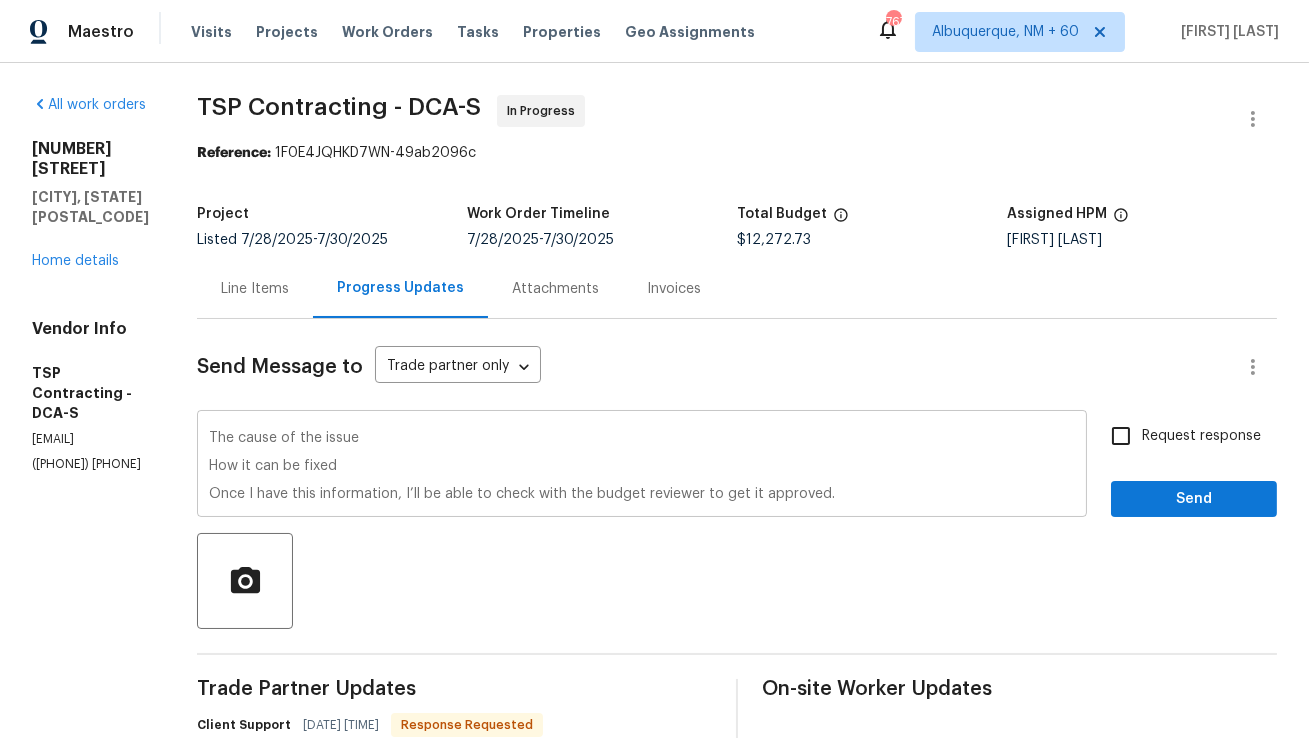 click on "I understand—no problem at all. Could you please help me with a cost breakdown and photos of the sidewalk issues?
It would be helpful to know:
The exact nature of the issue
The cause of the issue
How it can be fixed
Once I have this information, I’ll be able to check with the budget reviewer to get it approved. x ​" at bounding box center (642, 466) 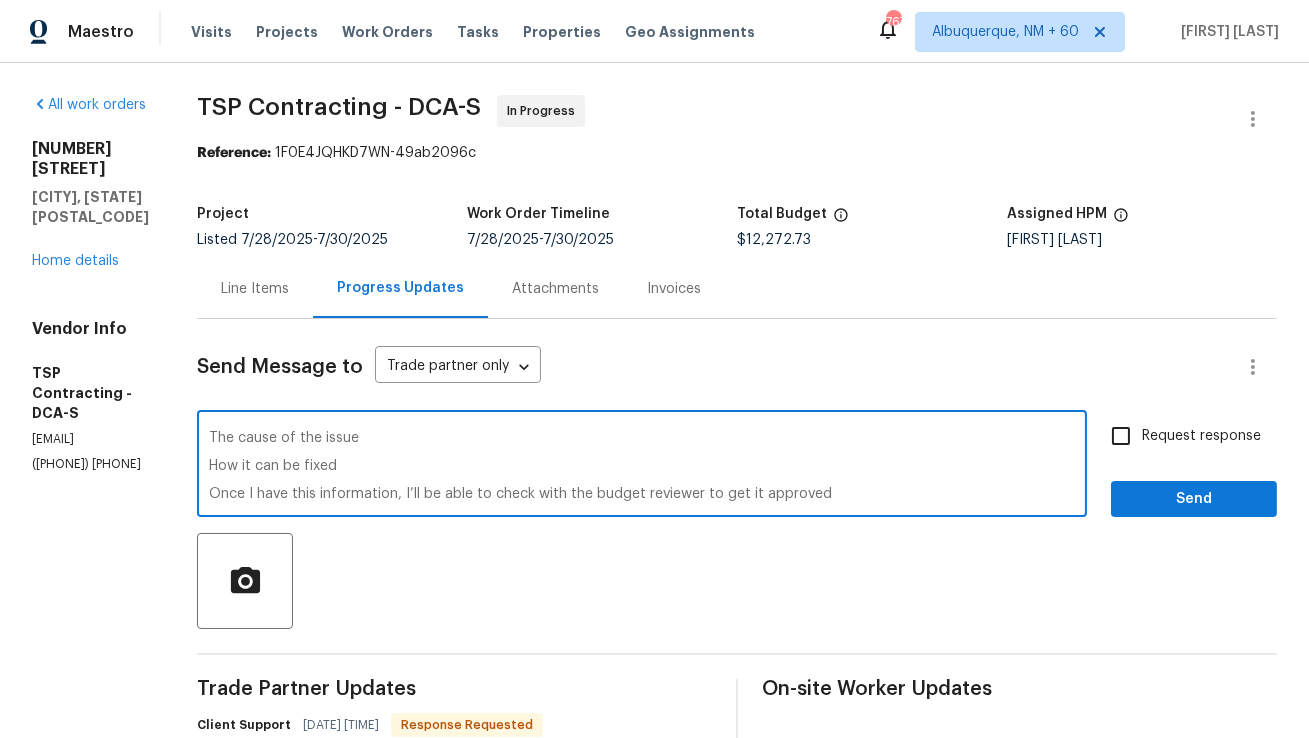 click on "I understand—no problem at all. Could you please help me with a cost breakdown and photos of the sidewalk issues?
It would be helpful to know:
The exact nature of the issue
The cause of the issue
How it can be fixed
Once I have this information, I’ll be able to check with the budget reviewer to get it approved" at bounding box center [642, 466] 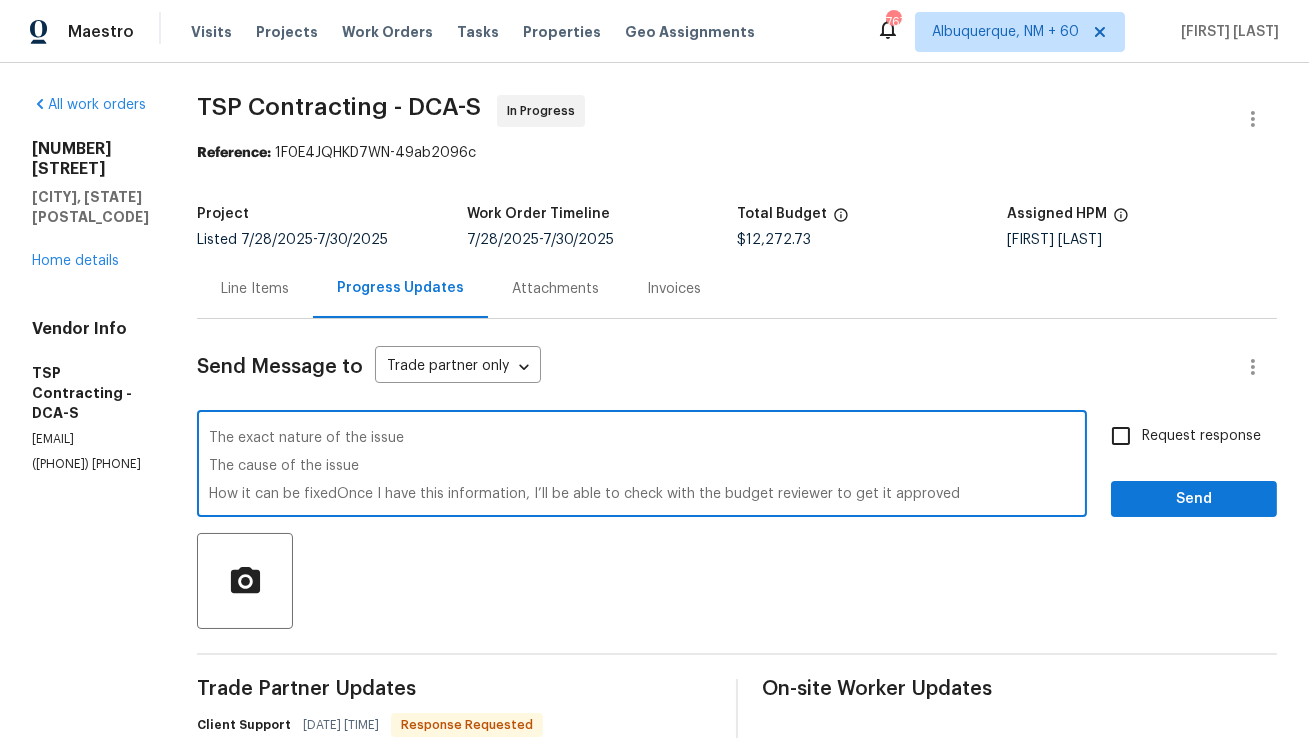 scroll, scrollTop: 55, scrollLeft: 0, axis: vertical 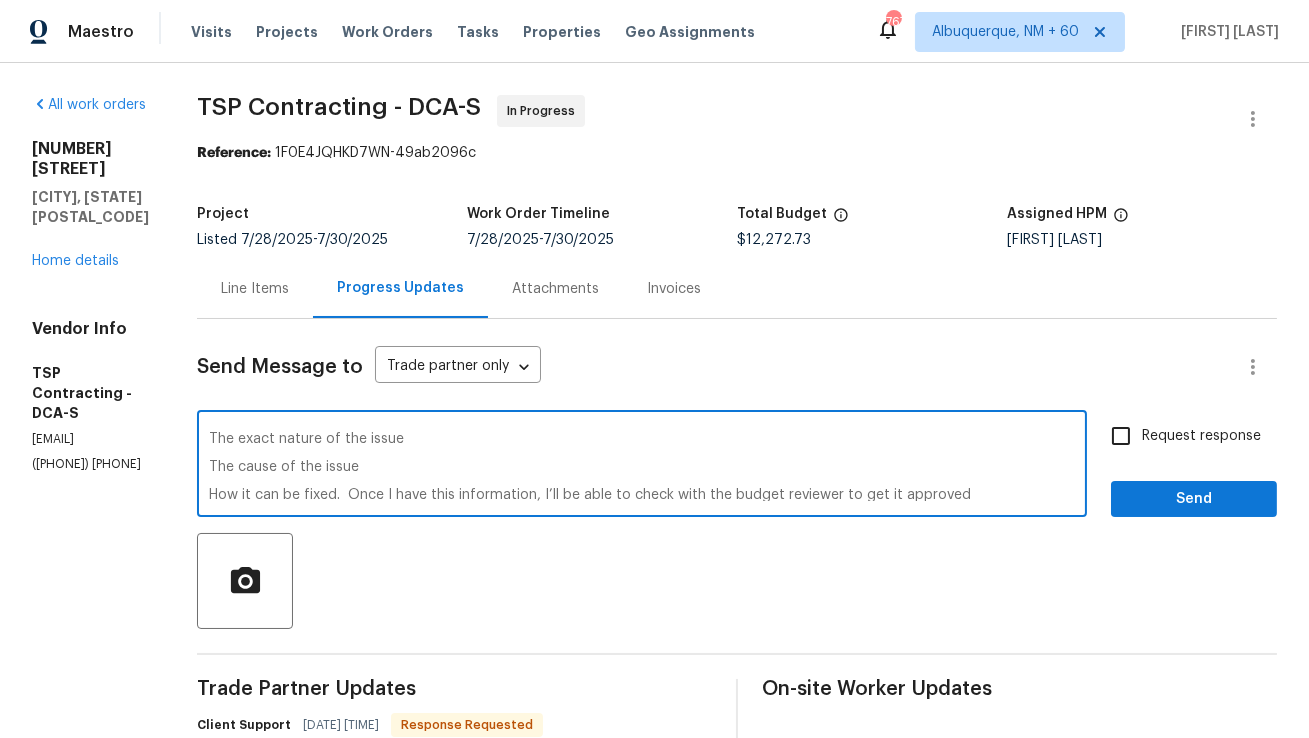 click on "I understand—no problem at all. Could you please help me with a cost breakdown and photos of the sidewalk issues?
It would be helpful to know:
The exact nature of the issue
The cause of the issue
How it can be fixed.  Once I have this information, I’ll be able to check with the budget reviewer to get it approved" at bounding box center [642, 466] 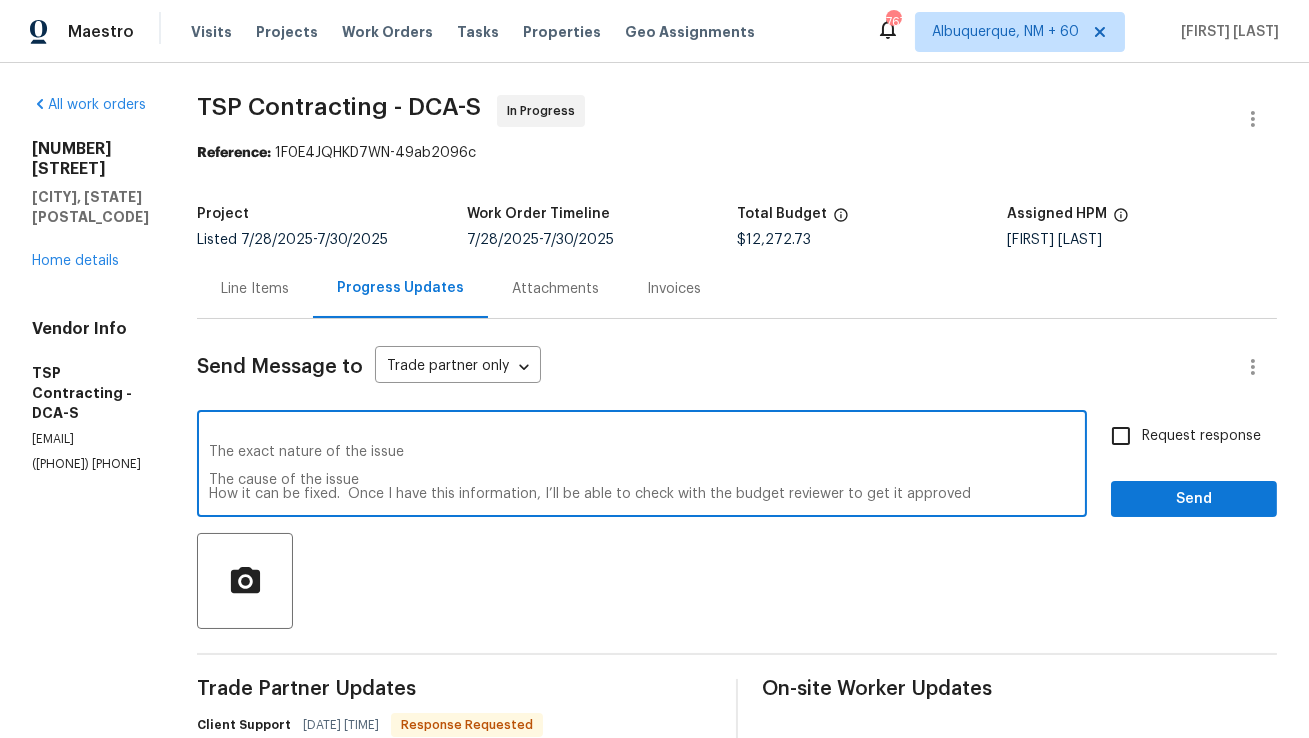 scroll, scrollTop: 41, scrollLeft: 0, axis: vertical 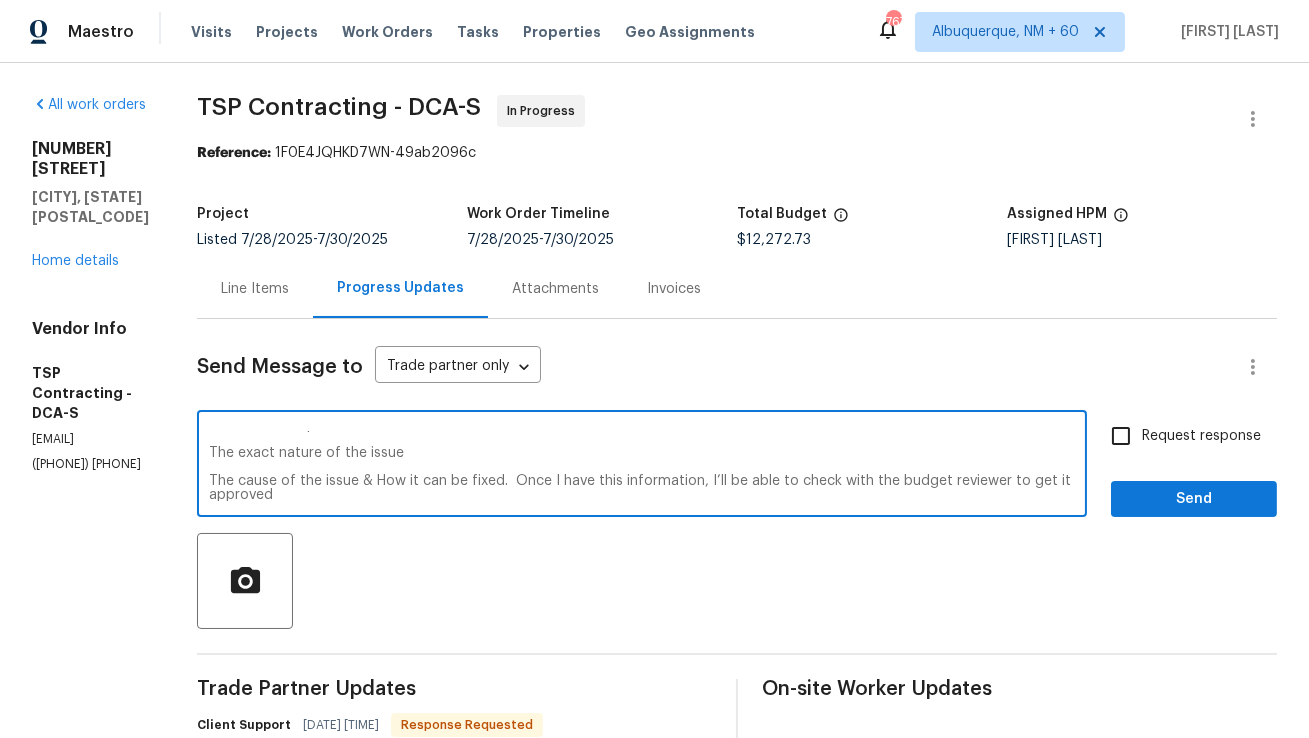 click on "I understand—no problem at all. Could you please help me with a cost breakdown and photos of the sidewalk issues?
It would be helpful to know:
The exact nature of the issue
The cause of the issue & How it can be fixed.  Once I have this information, I’ll be able to check with the budget reviewer to get it approved" at bounding box center (642, 466) 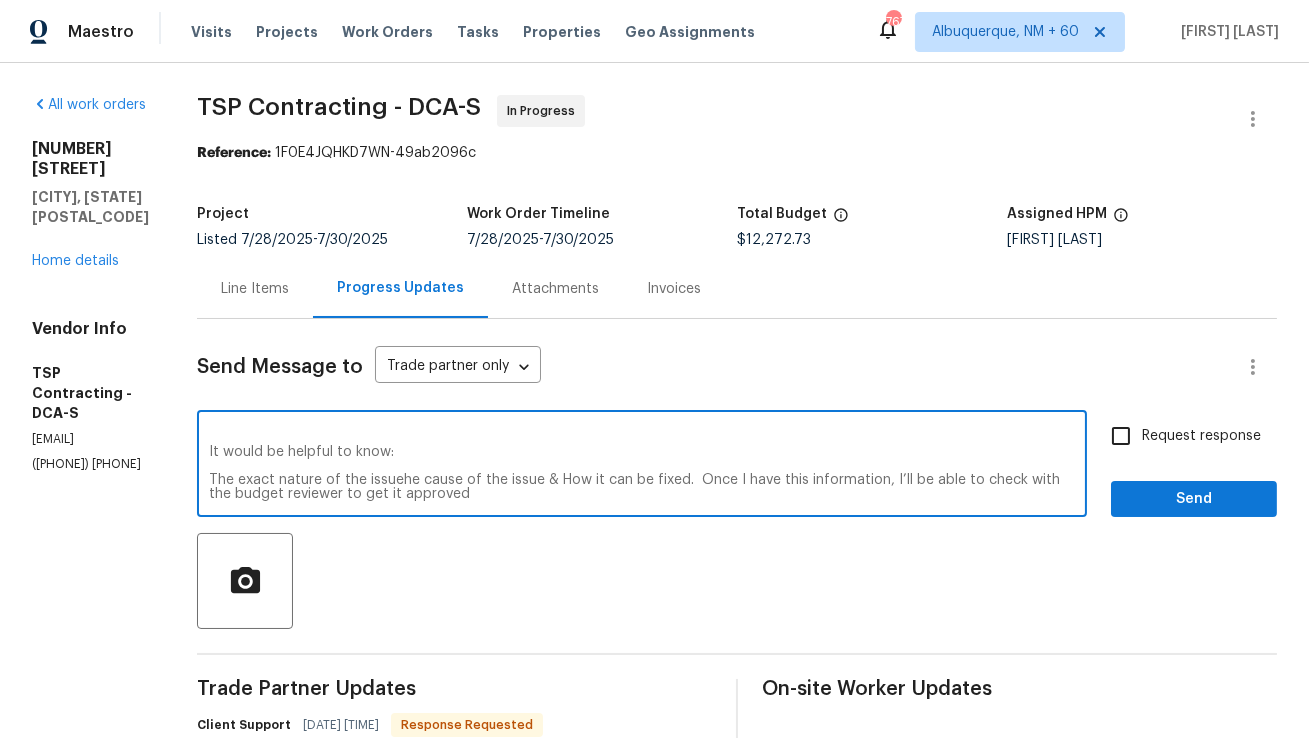scroll, scrollTop: 14, scrollLeft: 0, axis: vertical 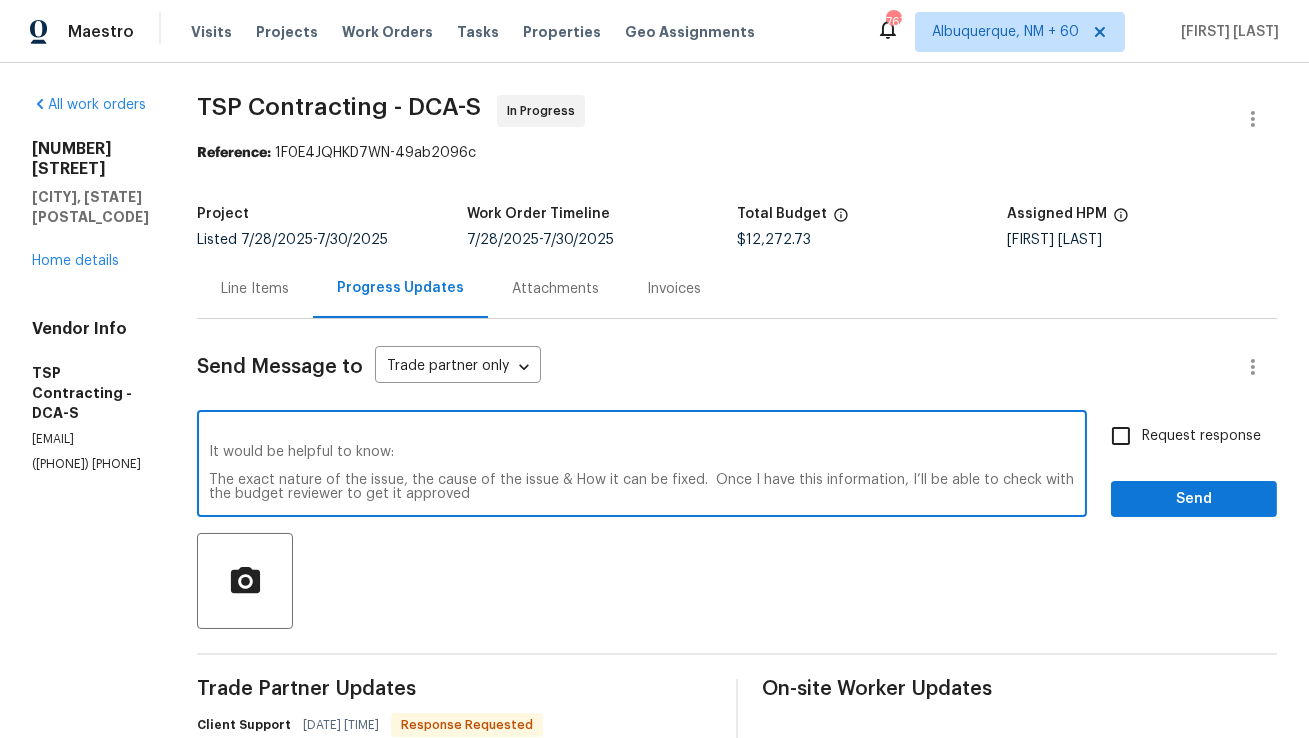 click on "I understand—no problem at all. Could you please help me with a cost breakdown and photos of the sidewalk issues?
It would be helpful to know:
The exact nature of the issue, the cause of the issue & How it can be fixed.  Once I have this information, I’ll be able to check with the budget reviewer to get it approved" at bounding box center [642, 466] 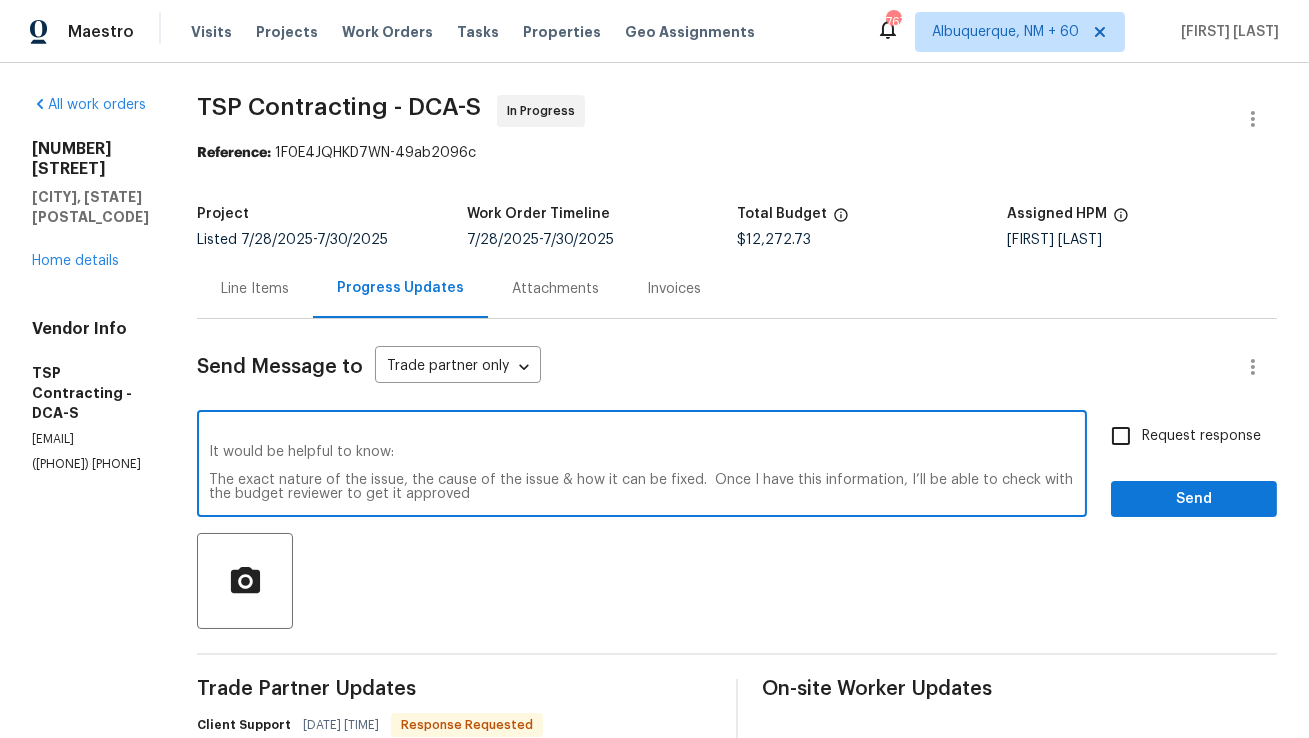 click on "I understand—no problem at all. Could you please help me with a cost breakdown and photos of the sidewalk issues?
It would be helpful to know:
The exact nature of the issue, the cause of the issue & how it can be fixed.  Once I have this information, I’ll be able to check with the budget reviewer to get it approved" at bounding box center [642, 466] 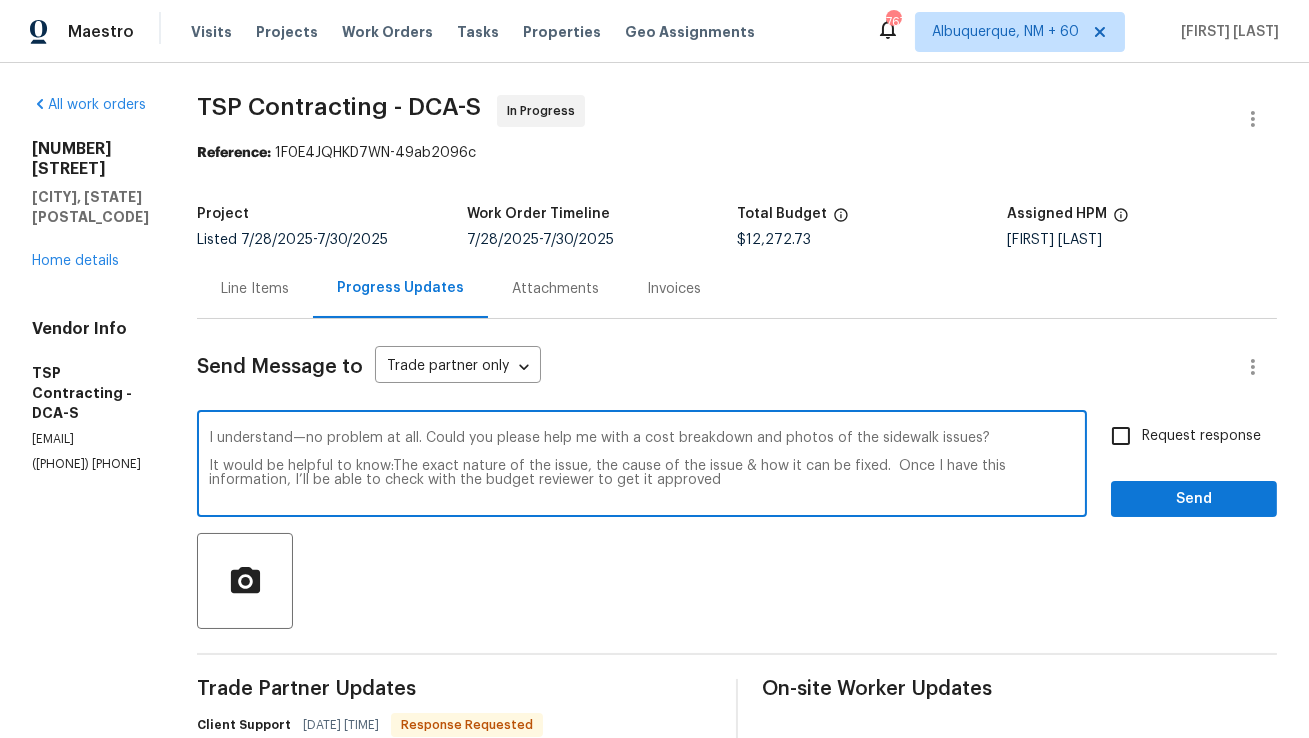 scroll, scrollTop: 0, scrollLeft: 0, axis: both 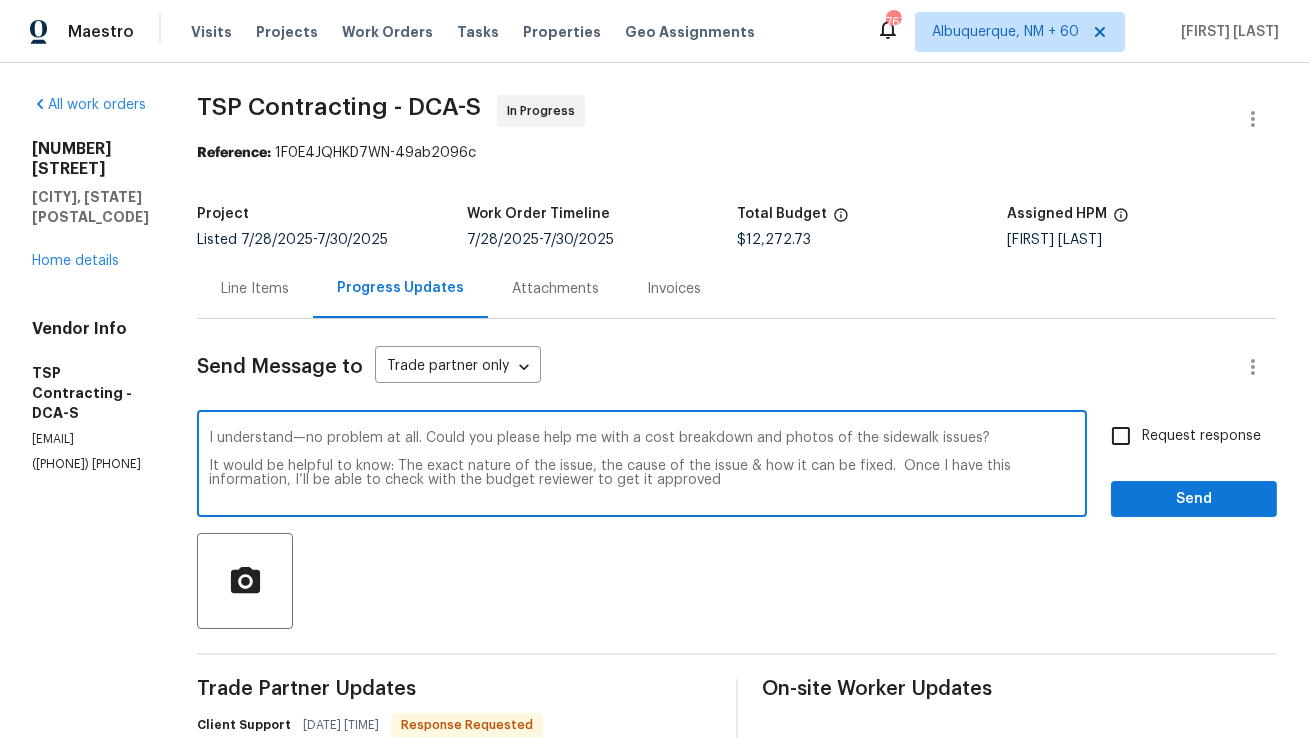 click on "I understand—no problem at all. Could you please help me with a cost breakdown and photos of the sidewalk issues?
It would be helpful to know: The exact nature of the issue, the cause of the issue & how it can be fixed.  Once I have this information, I’ll be able to check with the budget reviewer to get it approved" at bounding box center (642, 466) 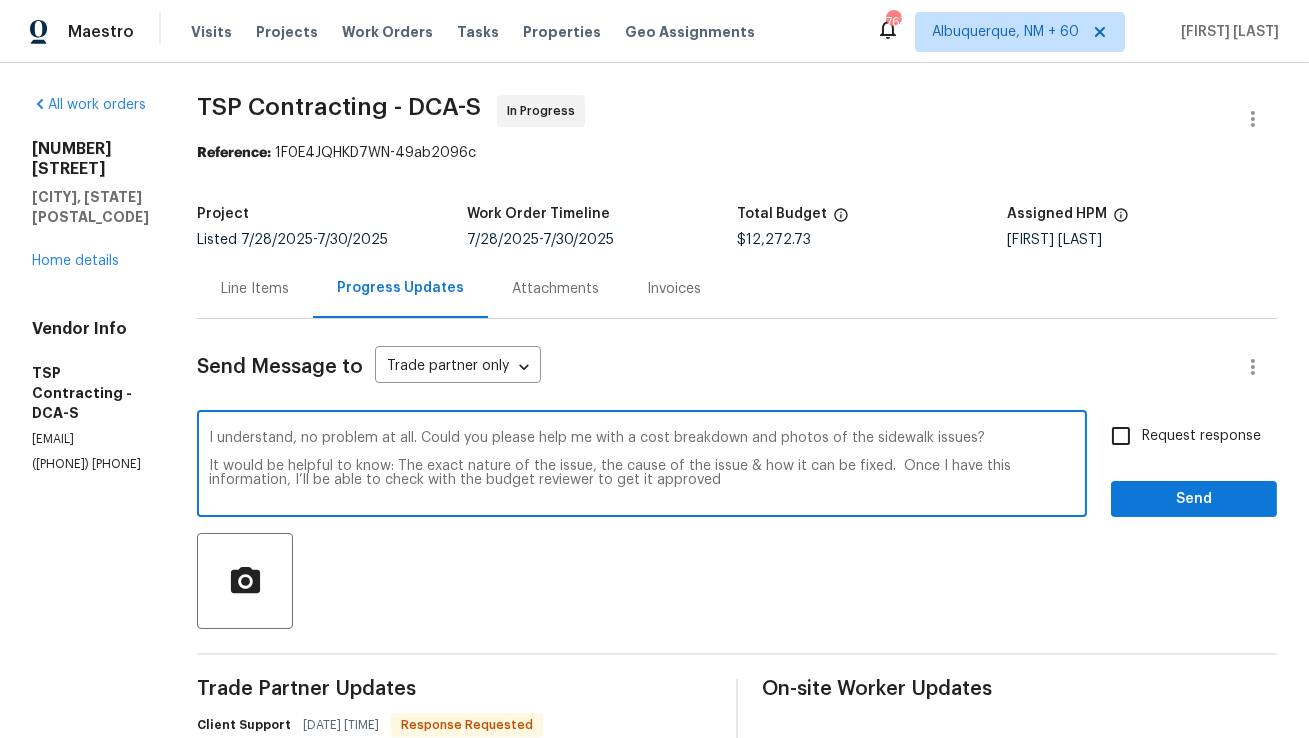 click on "I understand, no problem at all. Could you please help me with a cost breakdown and photos of the sidewalk issues?
It would be helpful to know: The exact nature of the issue, the cause of the issue & how it can be fixed.  Once I have this information, I’ll be able to check with the budget reviewer to get it approved" at bounding box center [642, 466] 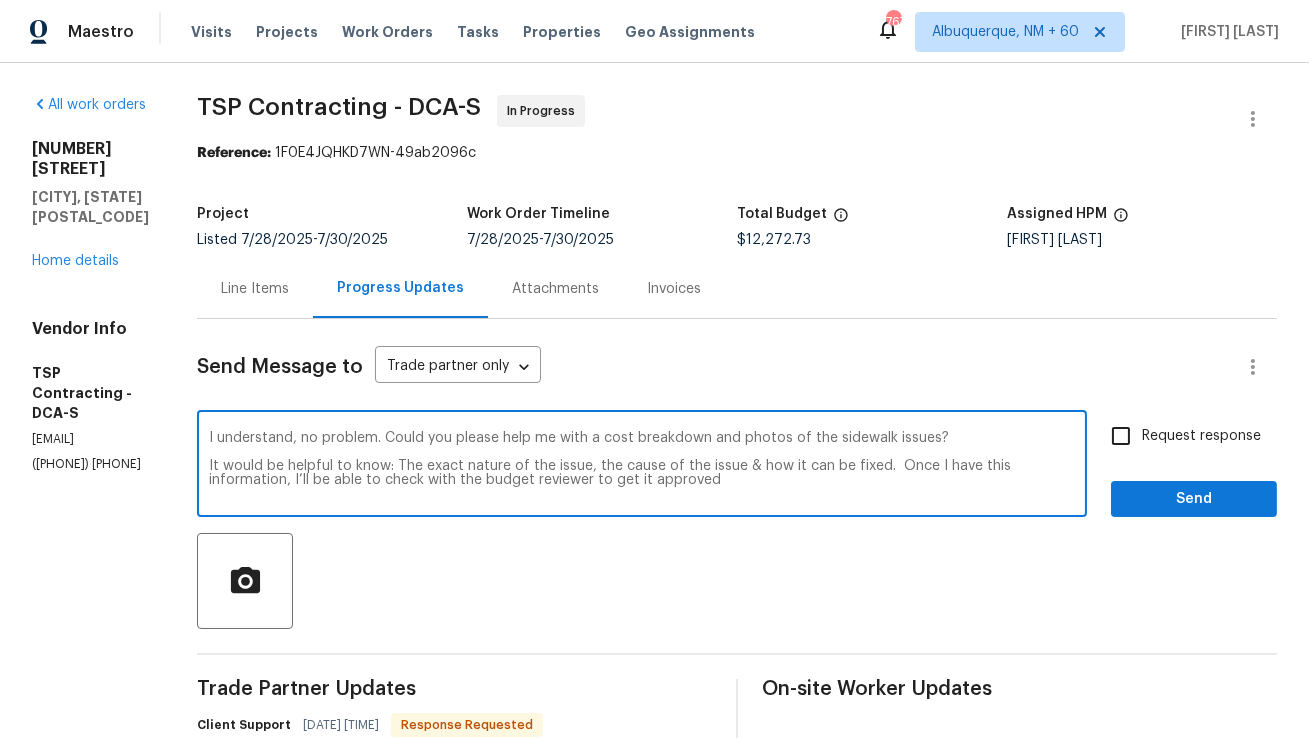 click on "I understand, no problem. Could you please help me with a cost breakdown and photos of the sidewalk issues?
It would be helpful to know: The exact nature of the issue, the cause of the issue & how it can be fixed.  Once I have this information, I’ll be able to check with the budget reviewer to get it approved" at bounding box center [642, 466] 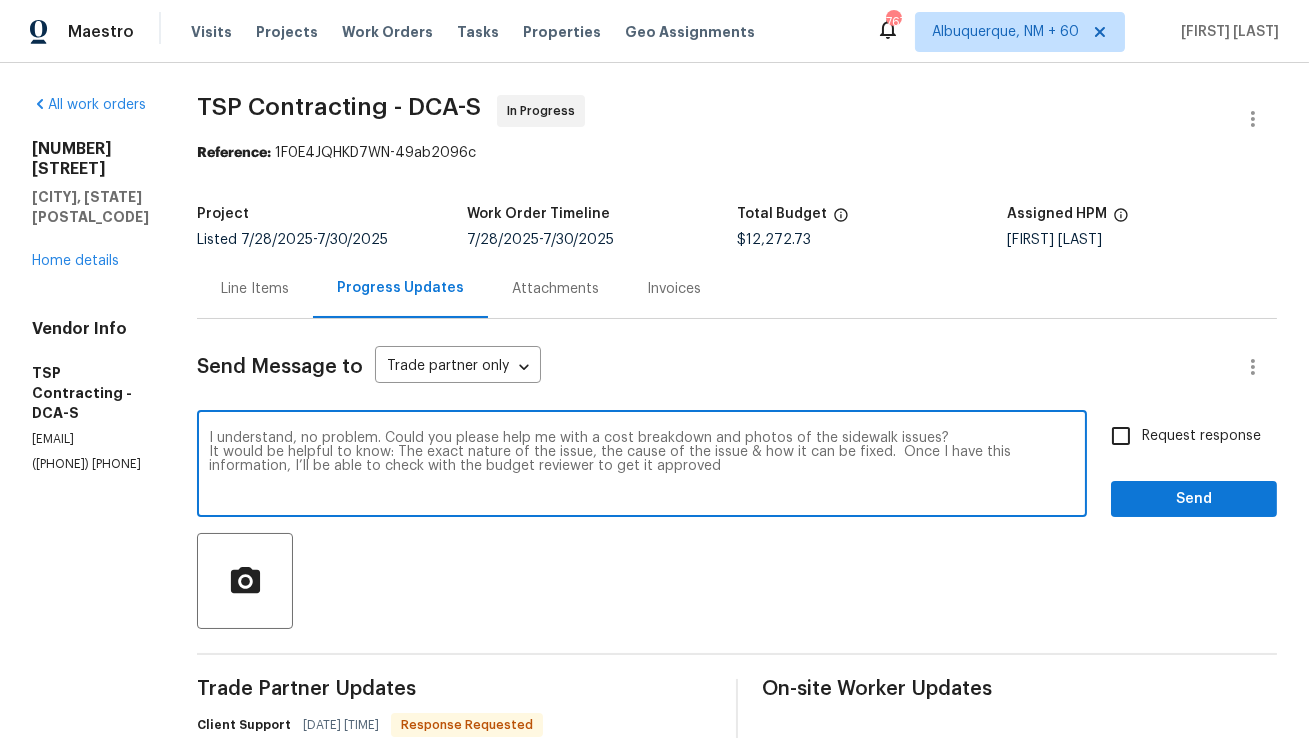 drag, startPoint x: 399, startPoint y: 453, endPoint x: 175, endPoint y: 454, distance: 224.00223 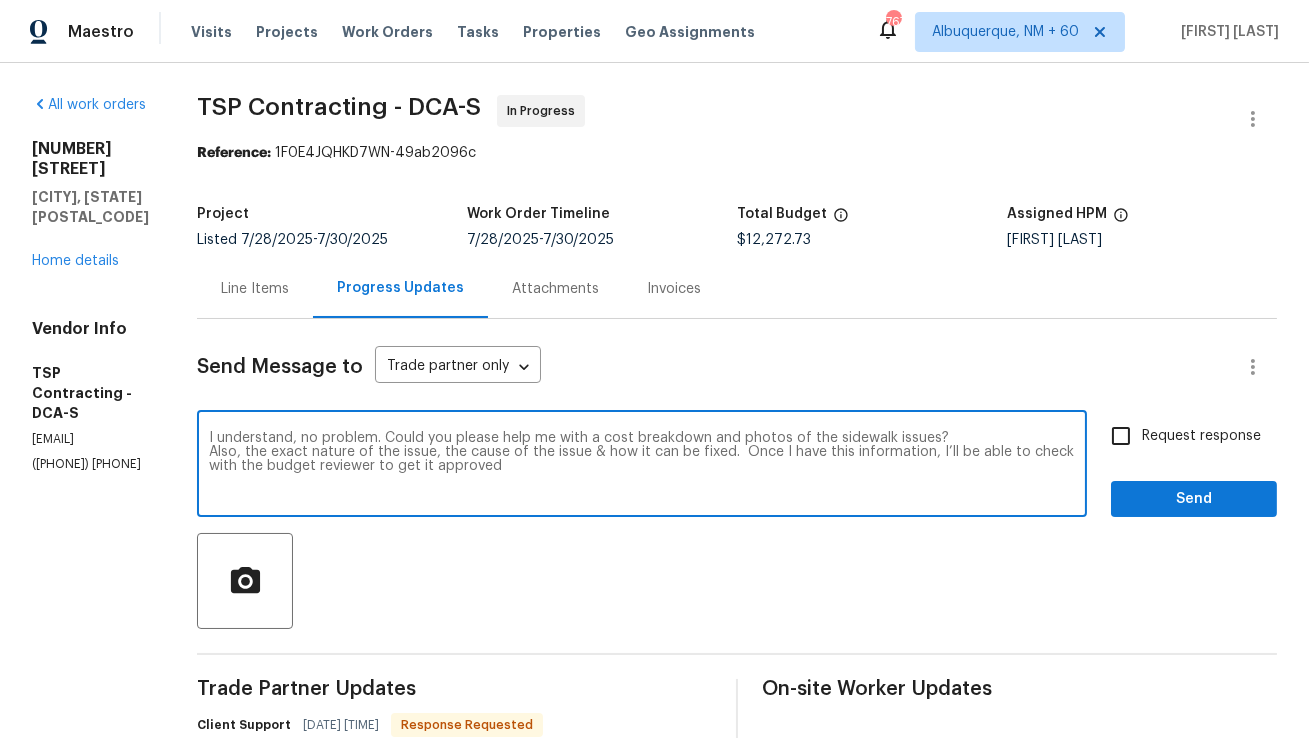 type on "I understand, no problem. Could you please help me with a cost breakdown and photos of the sidewalk issues?
Also, the exact nature of the issue, the cause of the issue & how it can be fixed.  Once I have this information, I’ll be able to check with the budget reviewer to get it approved" 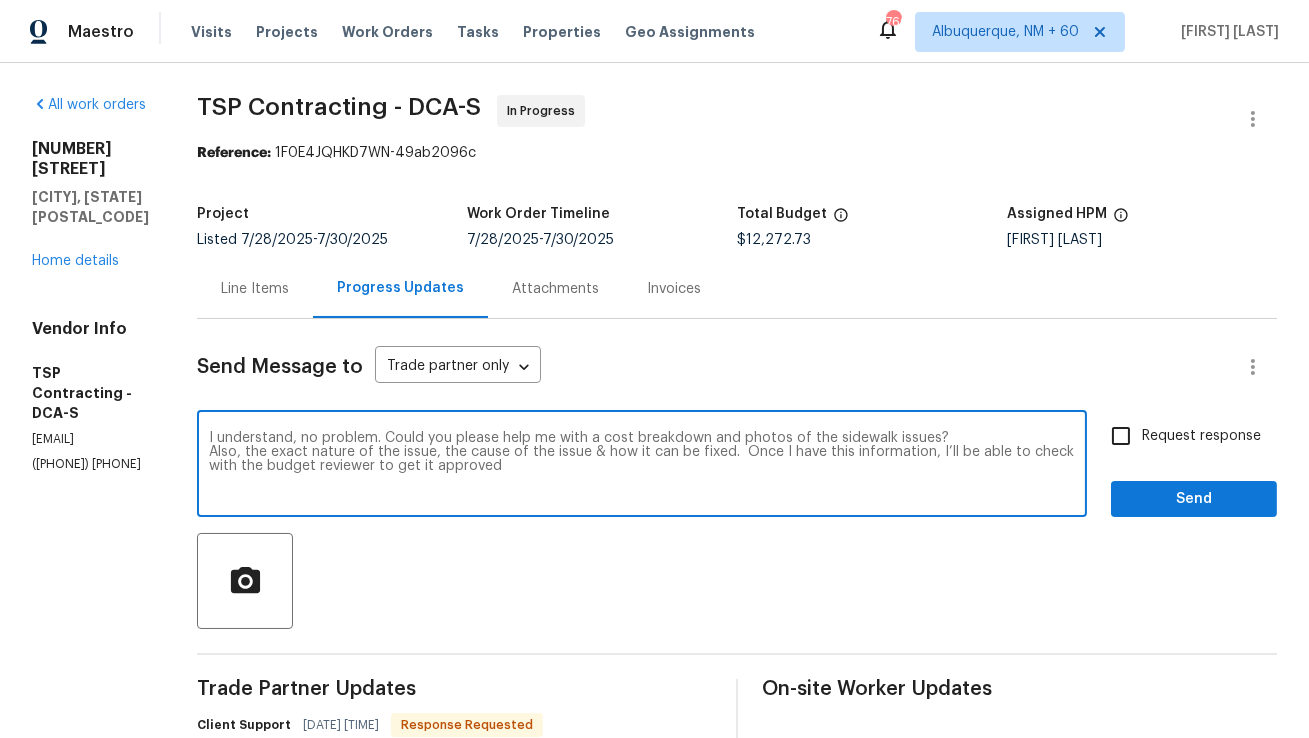 click on "I understand, no problem. Could you please help me with a cost breakdown and photos of the sidewalk issues?
Also, the exact nature of the issue, the cause of the issue & how it can be fixed.  Once I have this information, I’ll be able to check with the budget reviewer to get it approved" at bounding box center [642, 466] 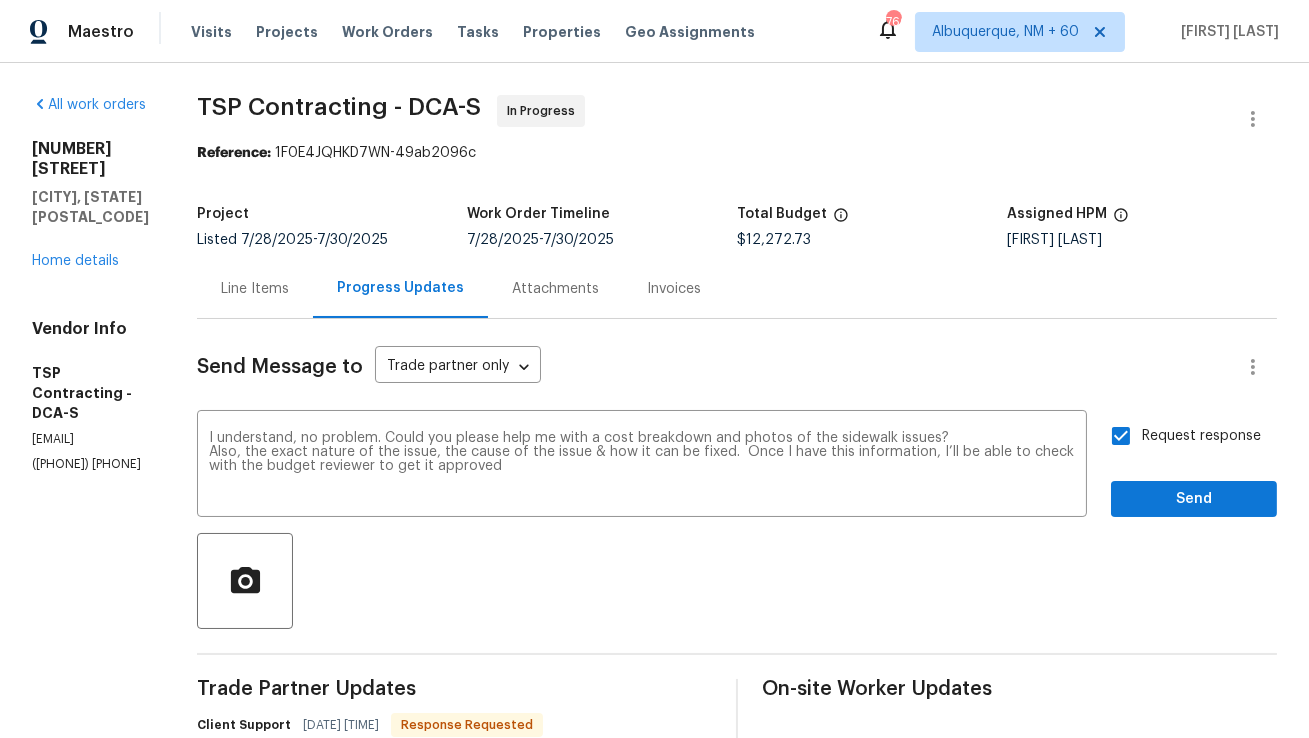 scroll, scrollTop: 10, scrollLeft: 0, axis: vertical 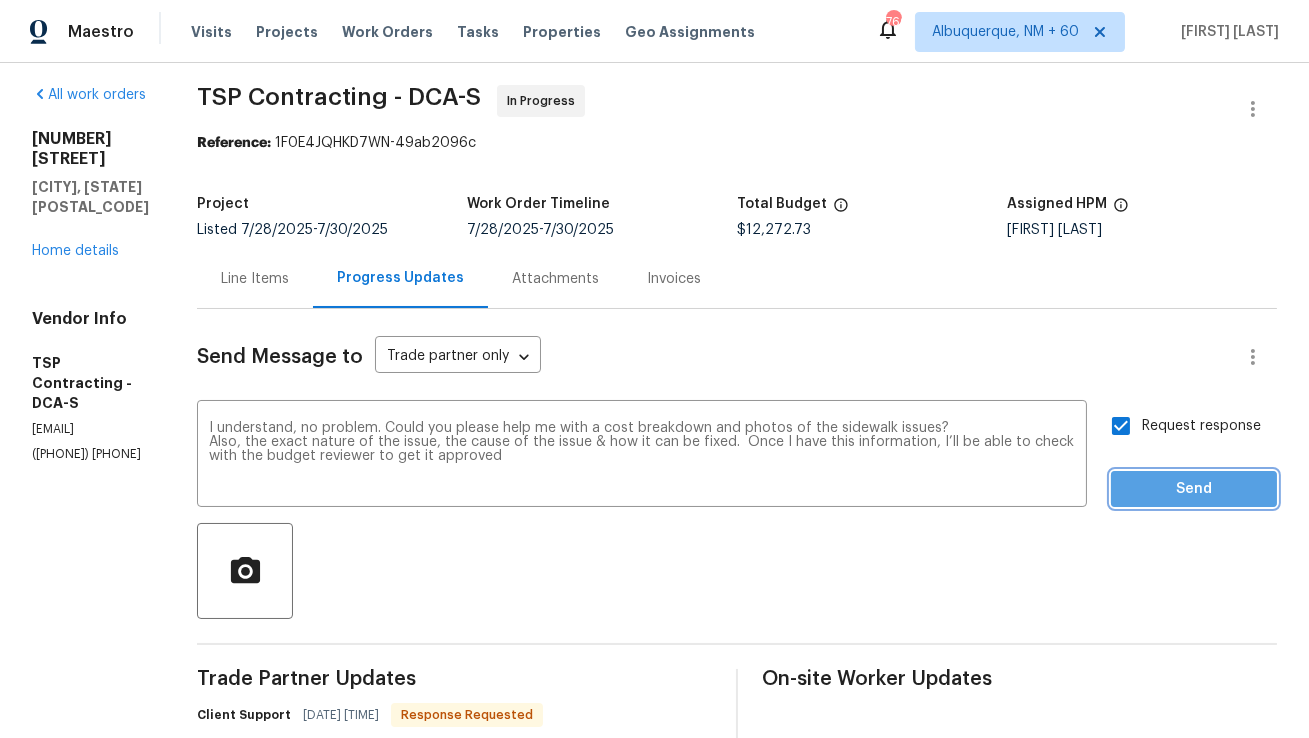 click on "Send" at bounding box center [1194, 489] 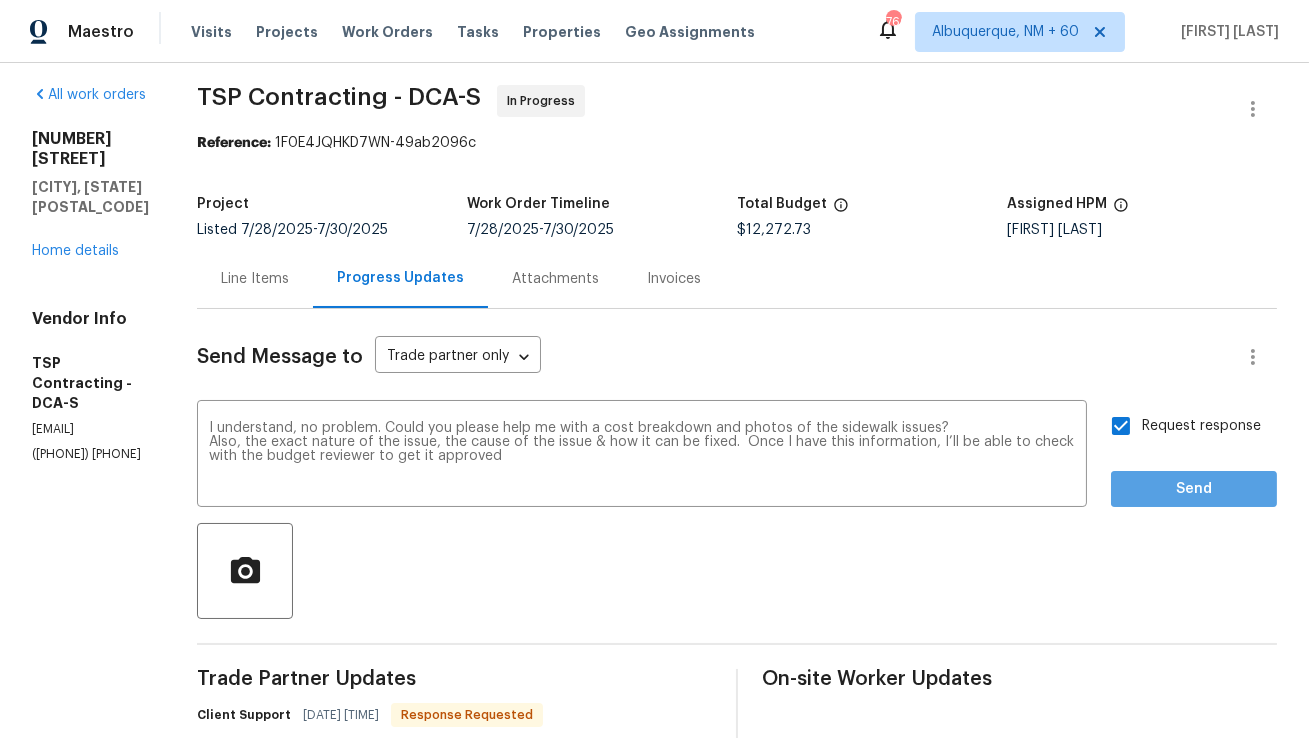 scroll, scrollTop: 9, scrollLeft: 0, axis: vertical 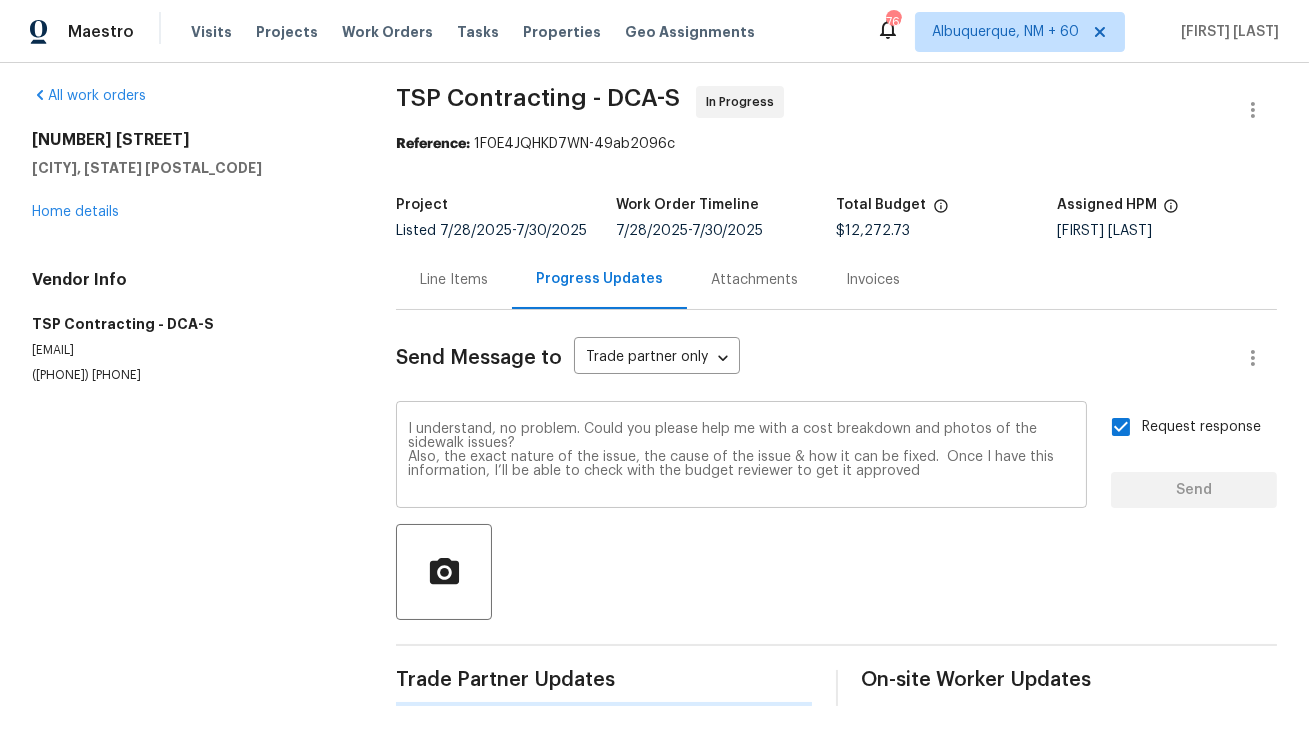 type 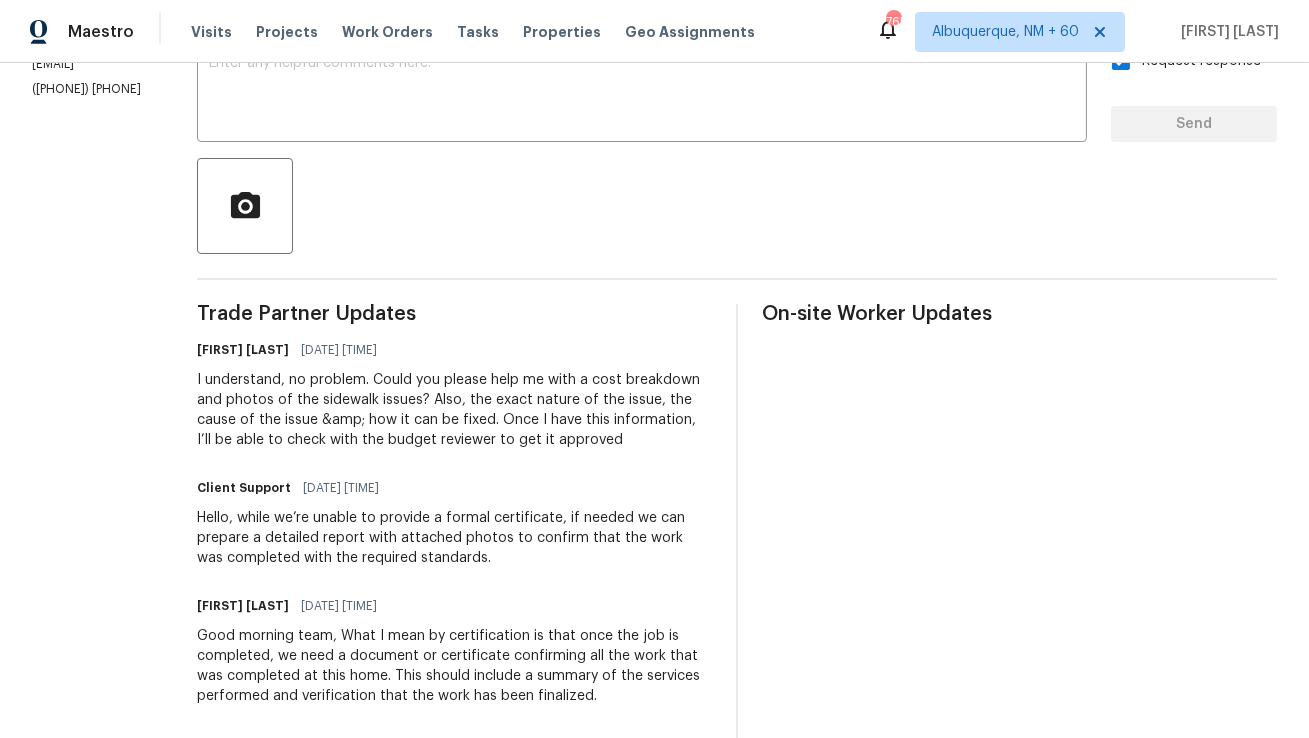 scroll, scrollTop: 396, scrollLeft: 0, axis: vertical 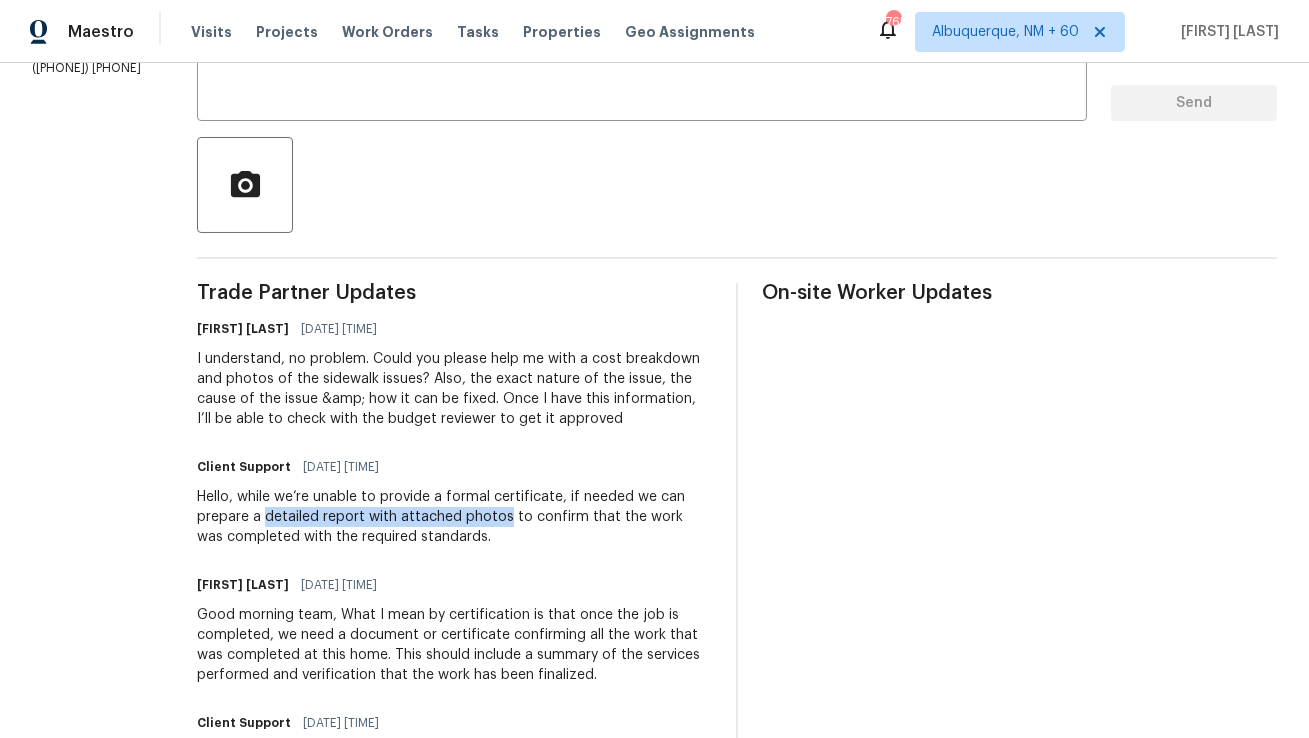 copy on "detailed report with attached photos" 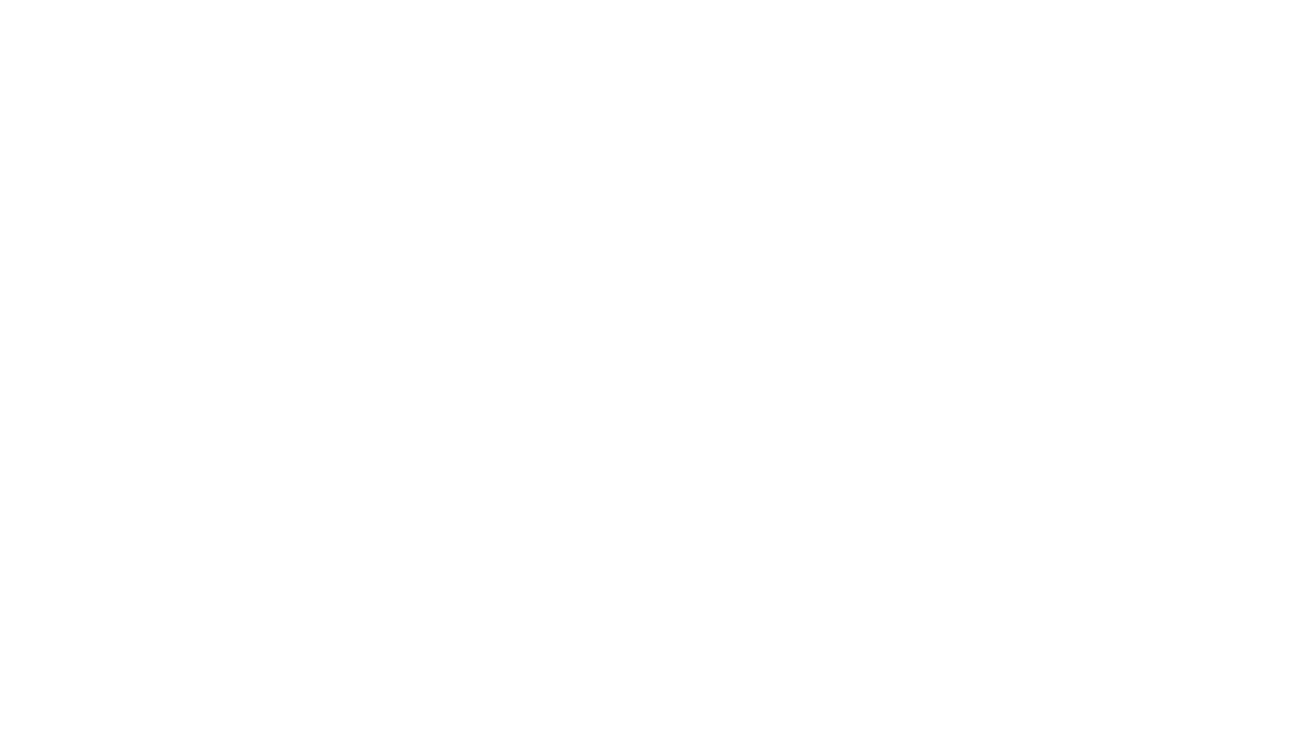 scroll, scrollTop: 0, scrollLeft: 0, axis: both 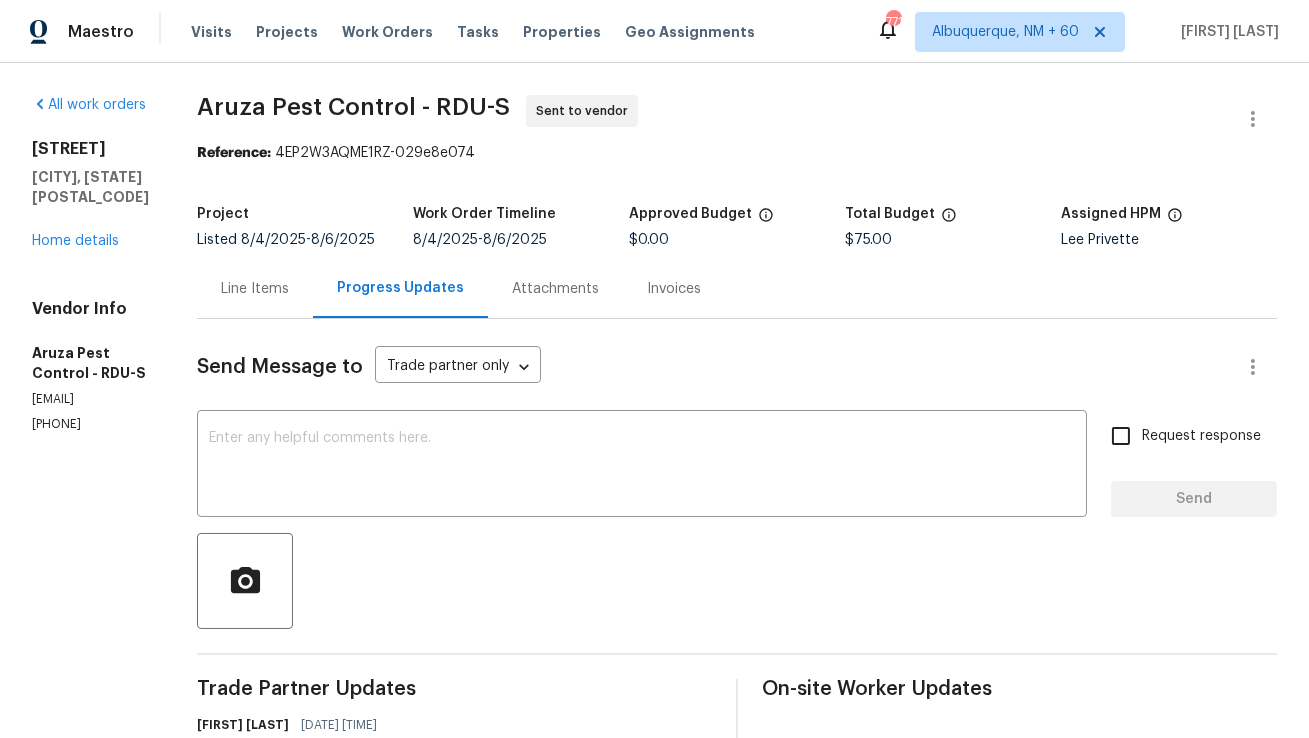 click on "Line Items" at bounding box center [255, 289] 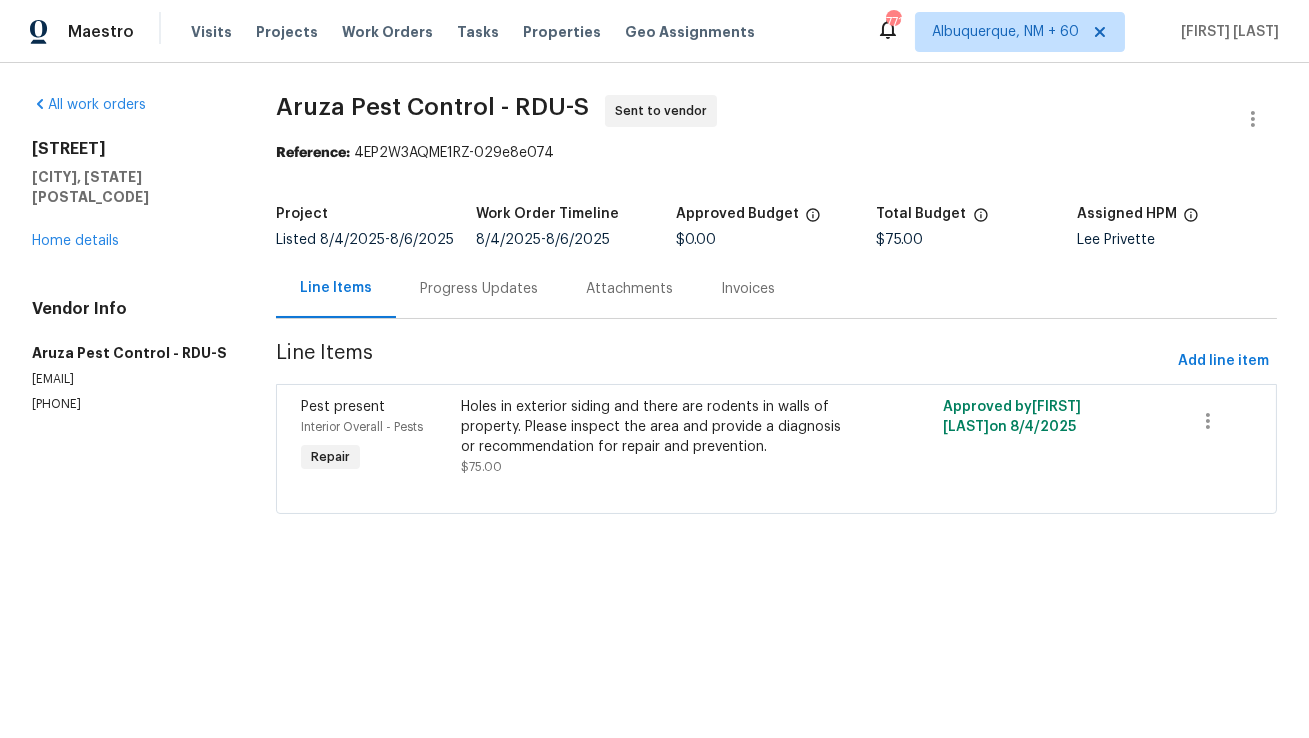 click on "Progress Updates" at bounding box center (479, 289) 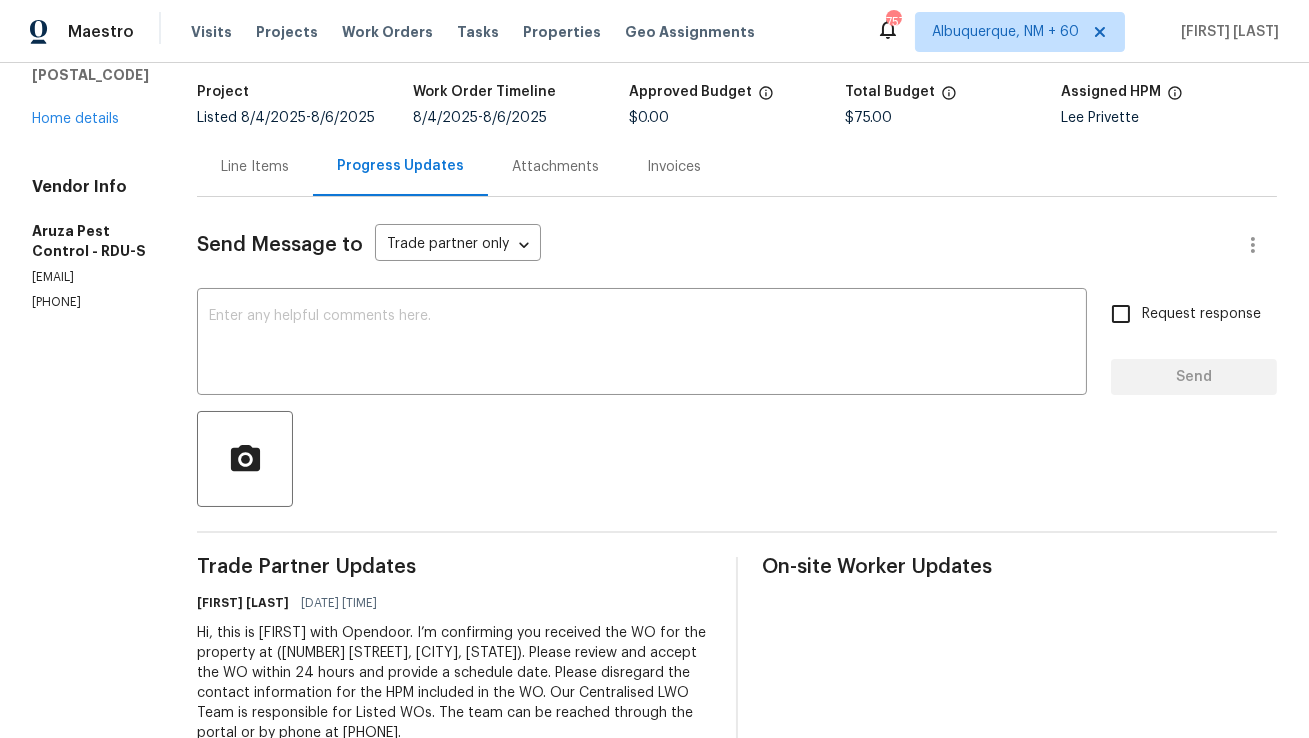 scroll, scrollTop: 126, scrollLeft: 0, axis: vertical 